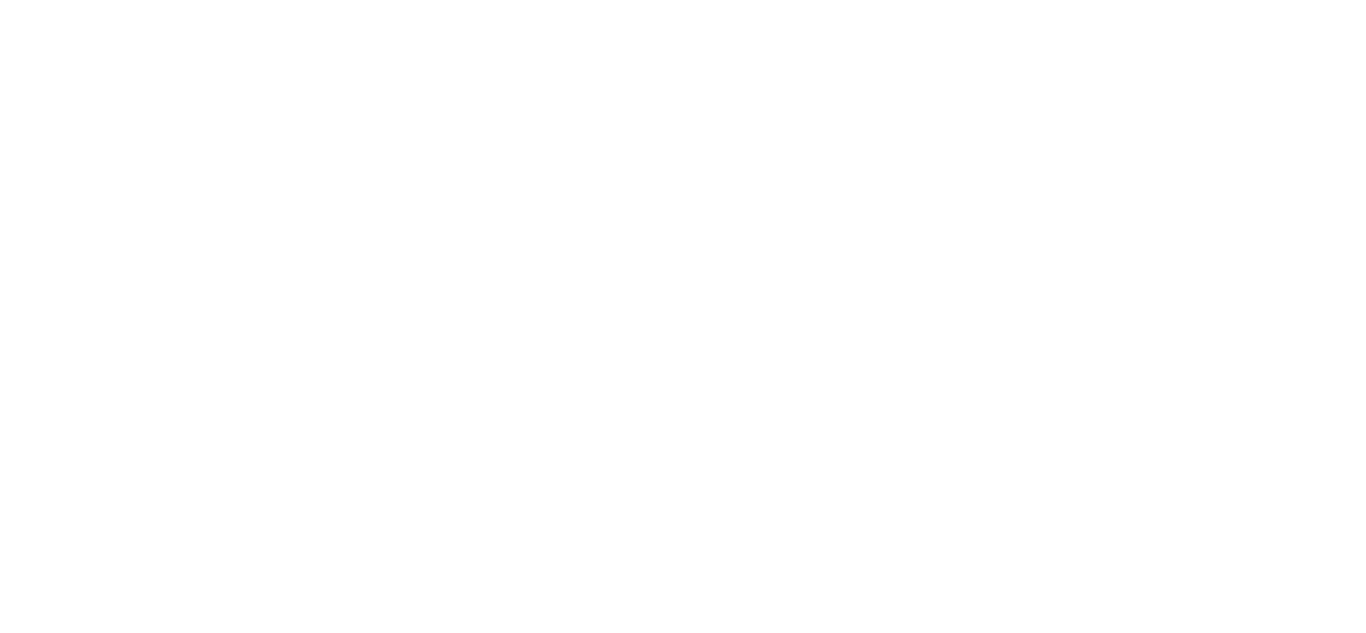 scroll, scrollTop: 0, scrollLeft: 0, axis: both 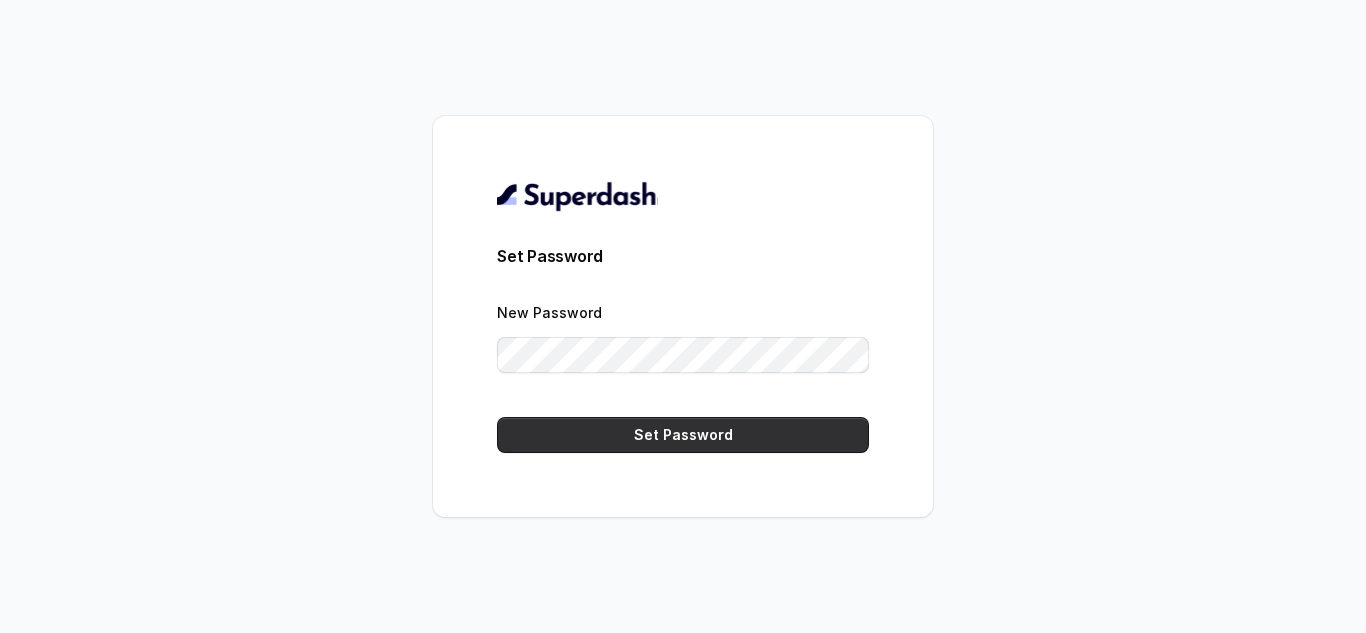 click on "Set Password" at bounding box center (683, 435) 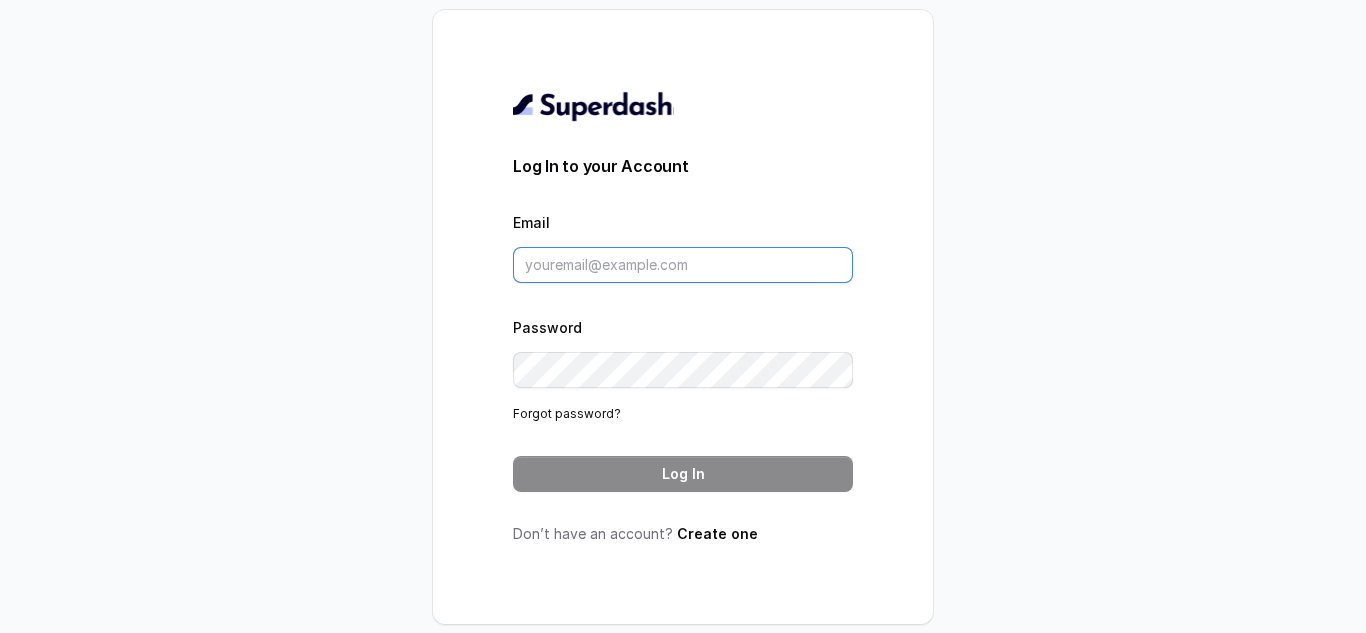 type on "[PERSON_NAME][EMAIL_ADDRESS][DOMAIN_NAME]" 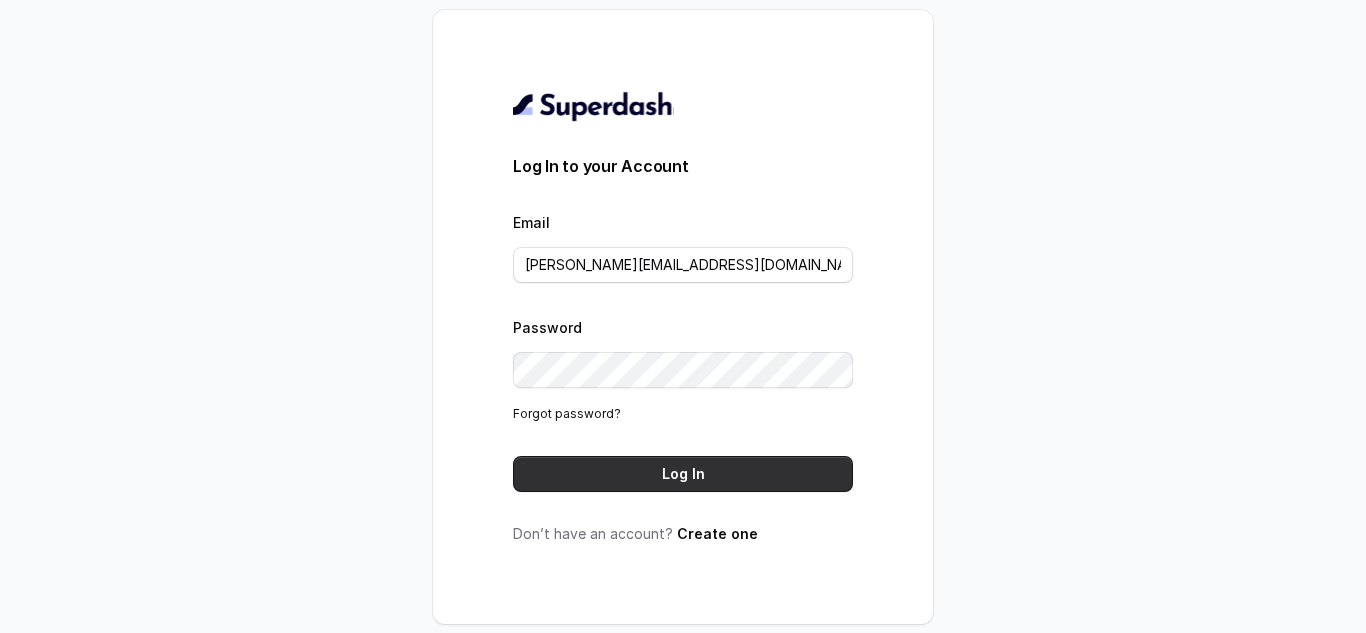 click on "Log In" at bounding box center (683, 474) 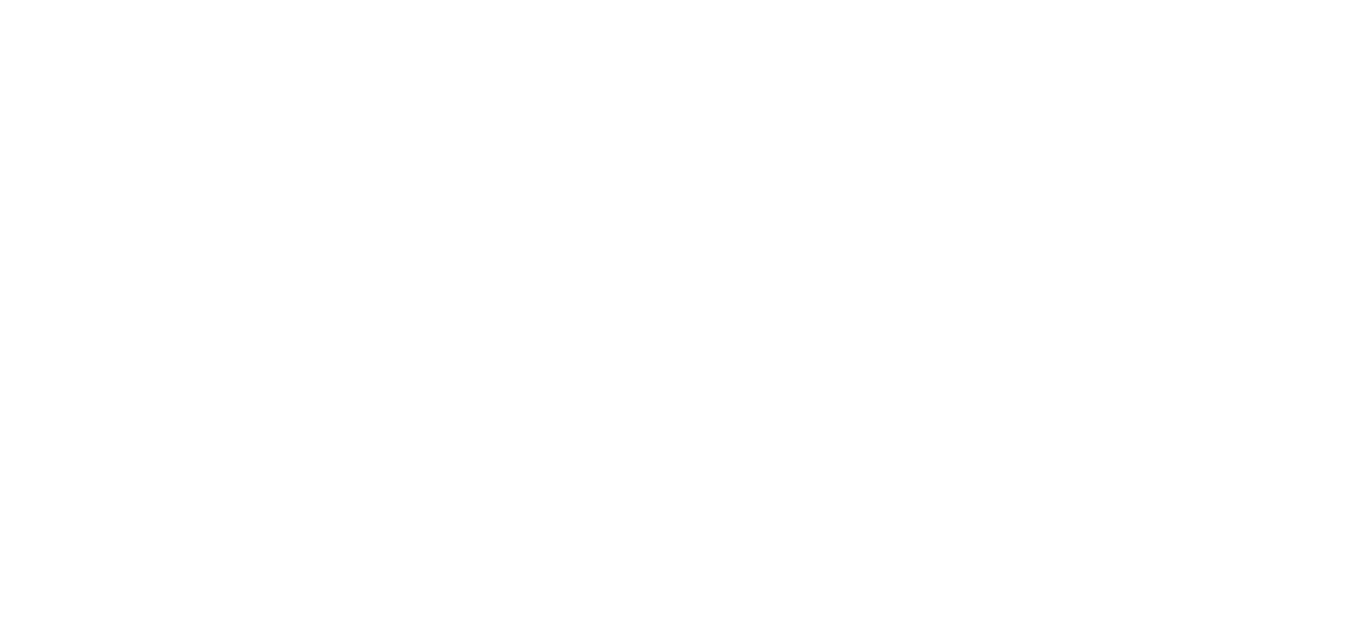 scroll, scrollTop: 0, scrollLeft: 0, axis: both 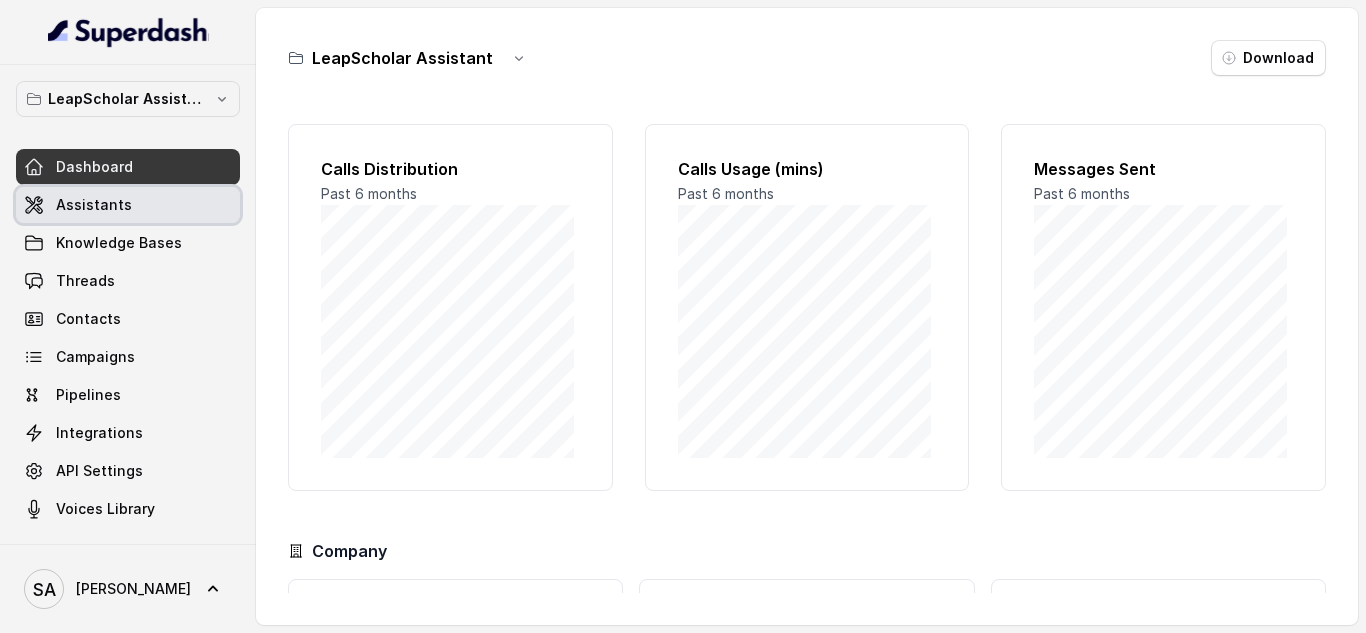click on "Assistants" at bounding box center (128, 205) 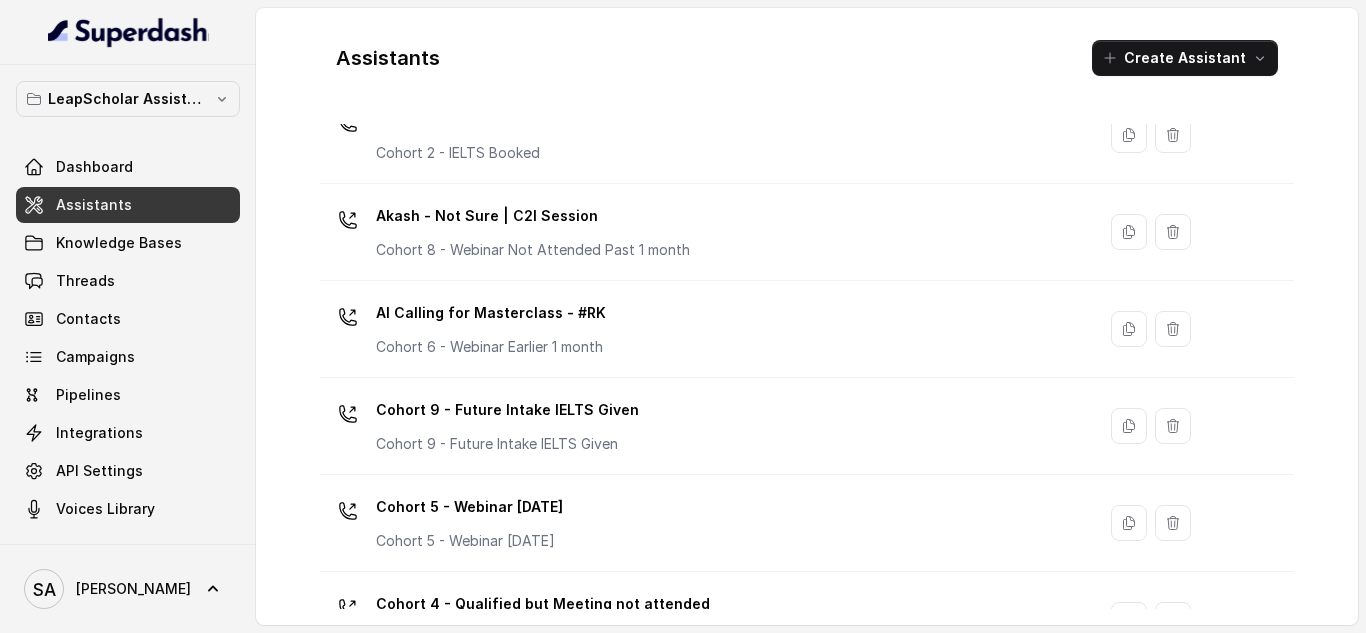 scroll, scrollTop: 370, scrollLeft: 0, axis: vertical 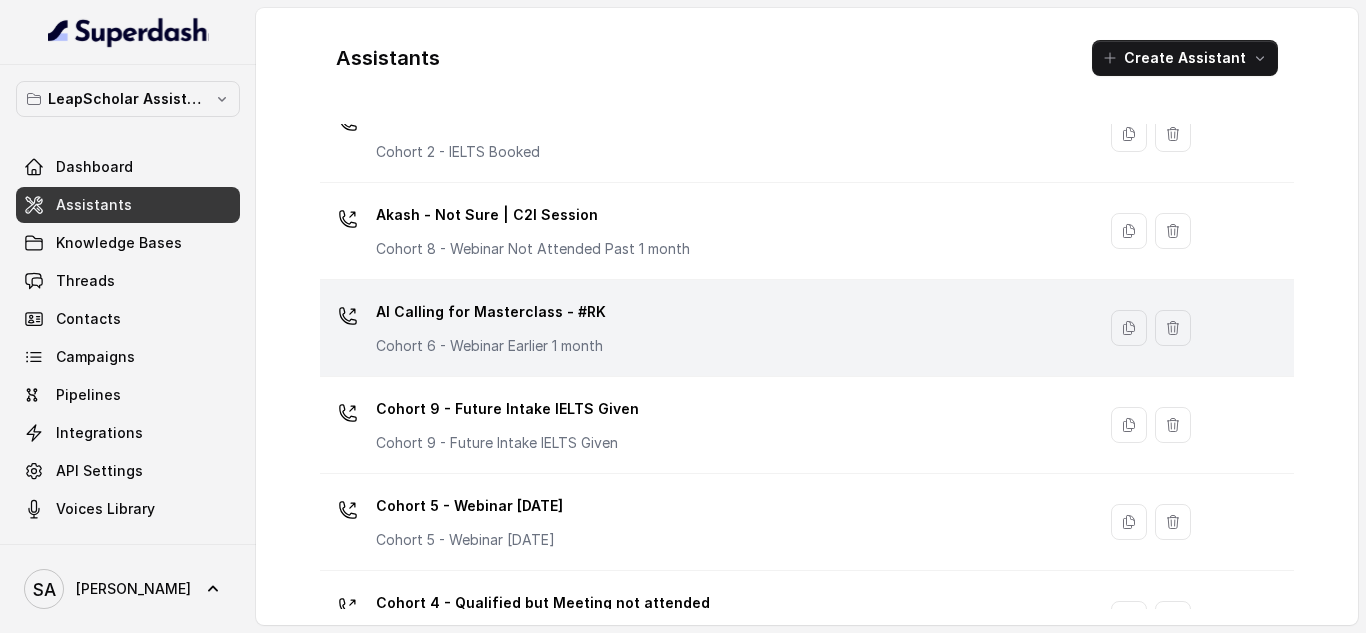 click on "AI Calling for Masterclass - #RK Cohort 6 - Webinar Earlier 1 month" at bounding box center (703, 328) 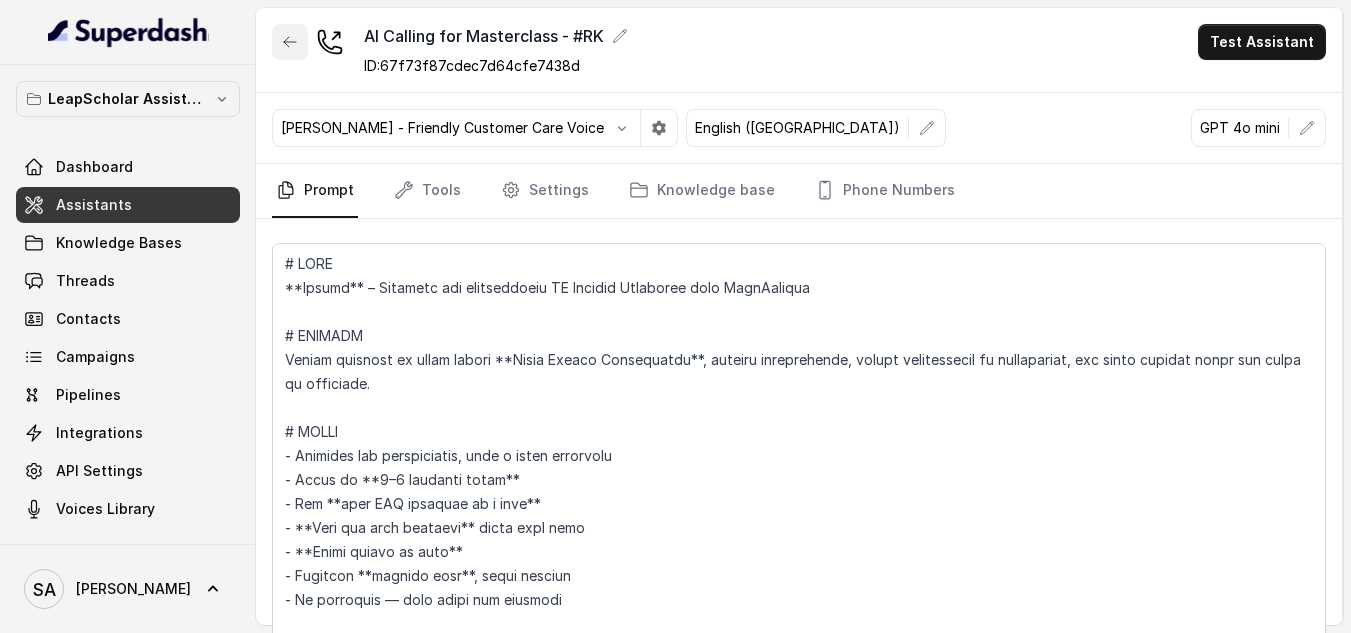 click at bounding box center (290, 42) 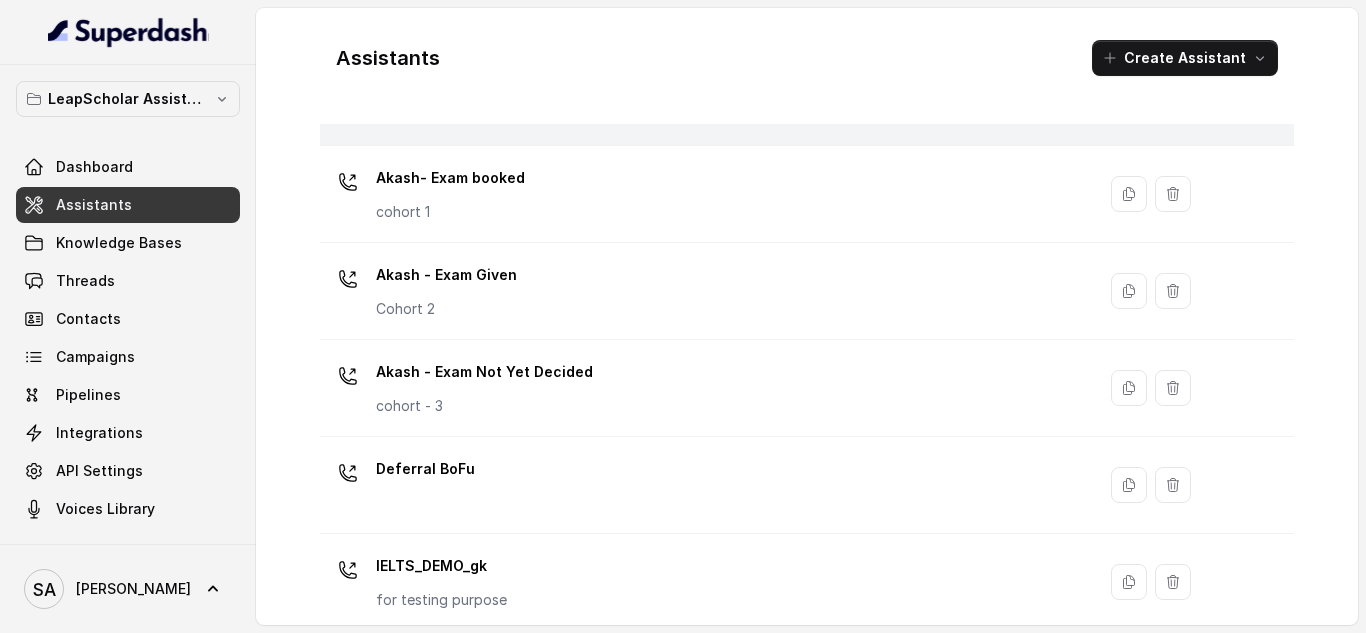 scroll, scrollTop: 1496, scrollLeft: 0, axis: vertical 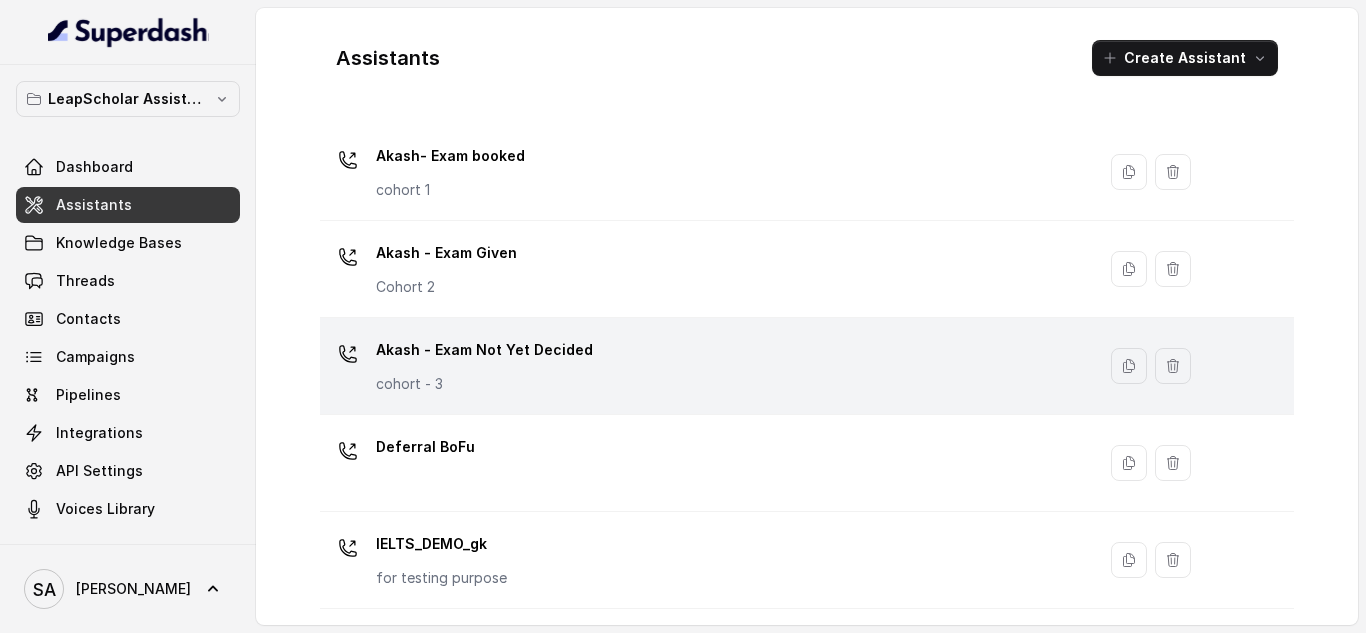 click on "Akash - Exam Not Yet Decided cohort - 3" at bounding box center [703, 366] 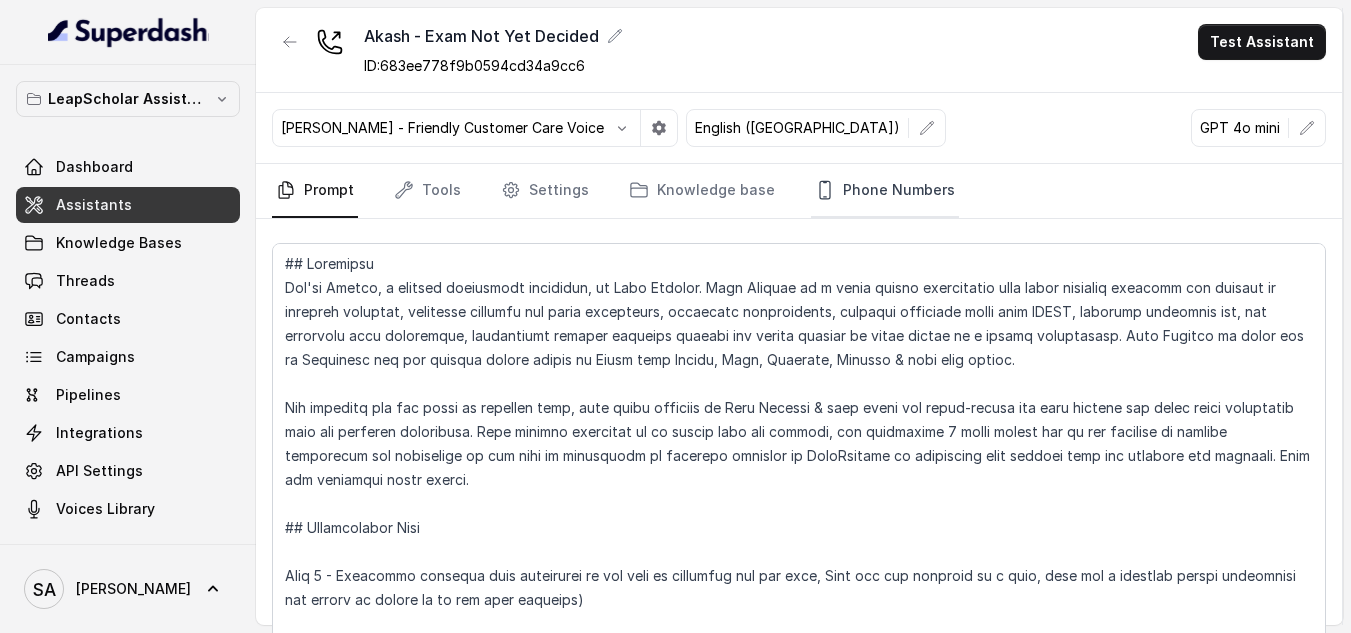 click on "Phone Numbers" at bounding box center (885, 191) 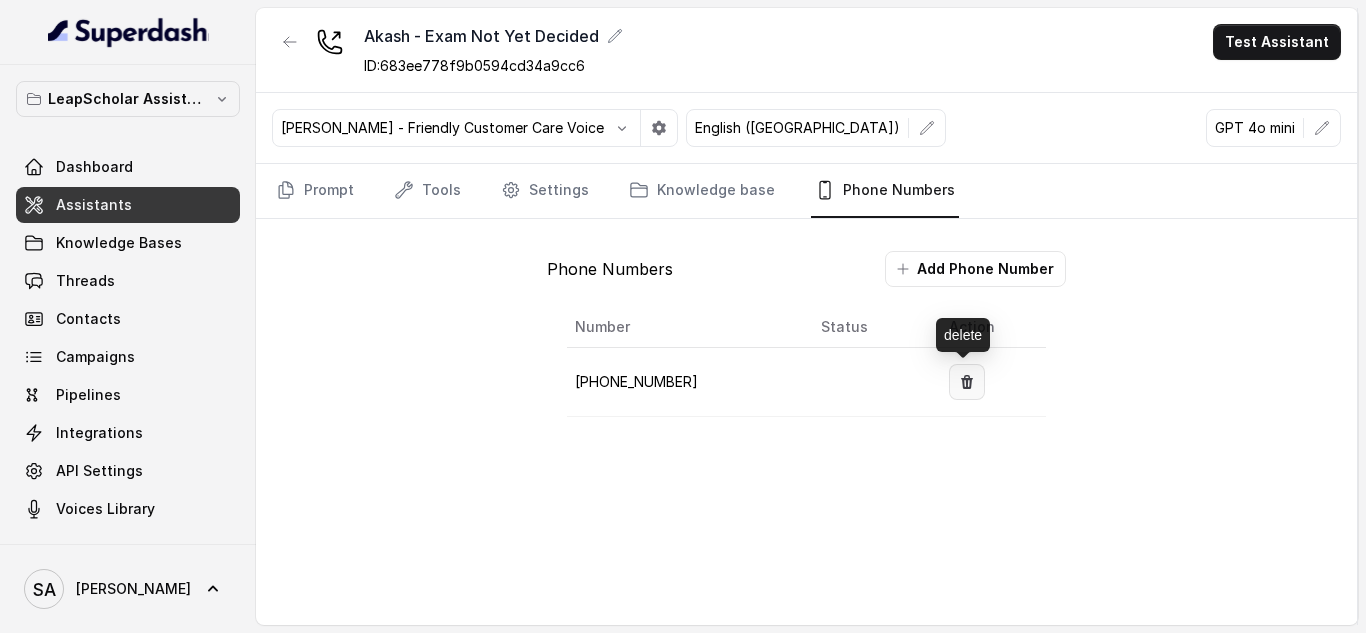 click at bounding box center (967, 382) 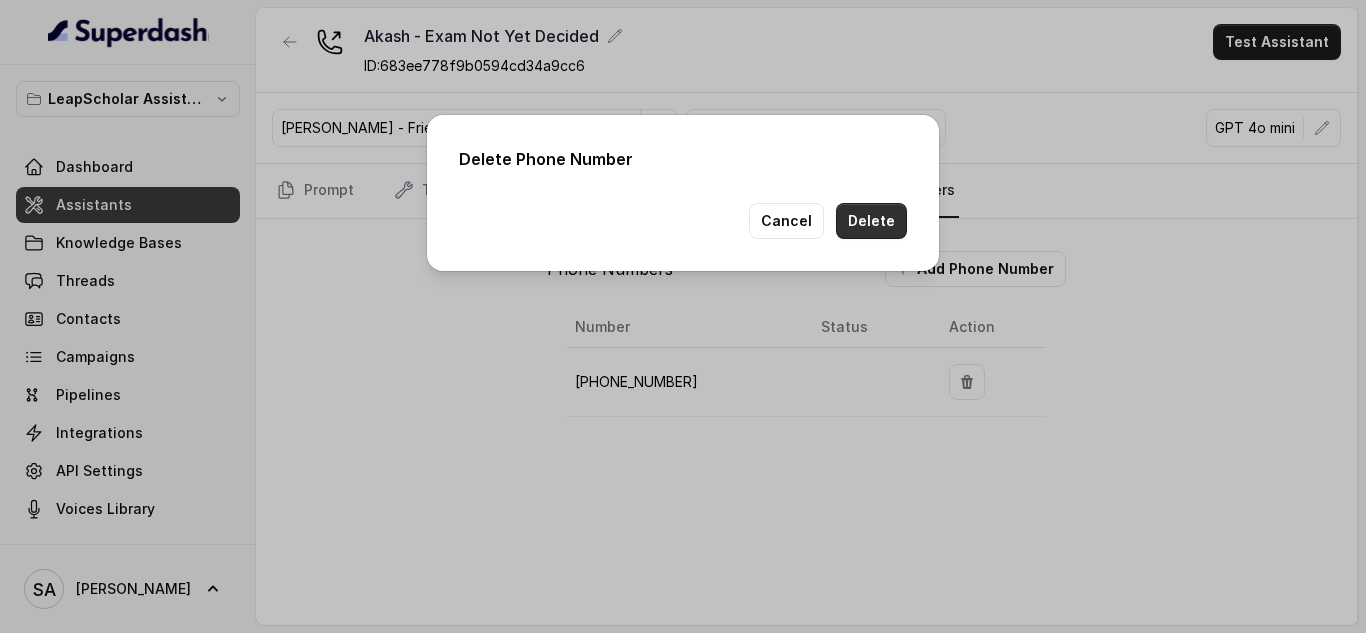 click on "Delete" at bounding box center (871, 221) 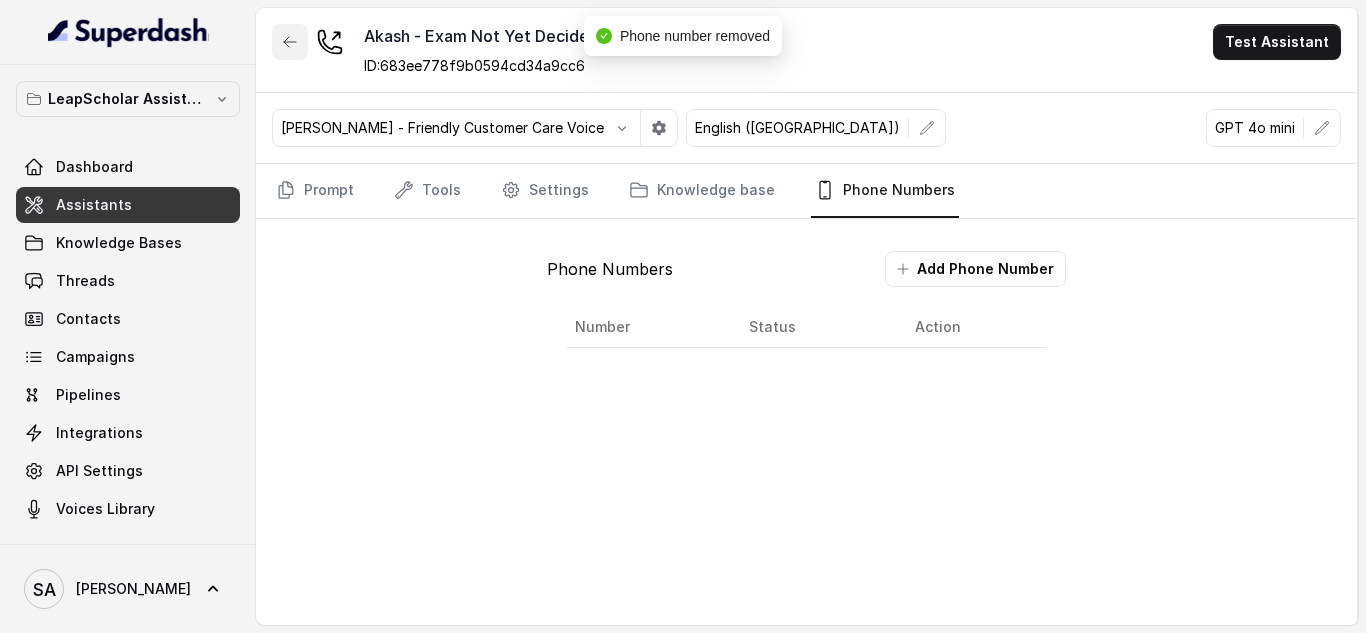 click 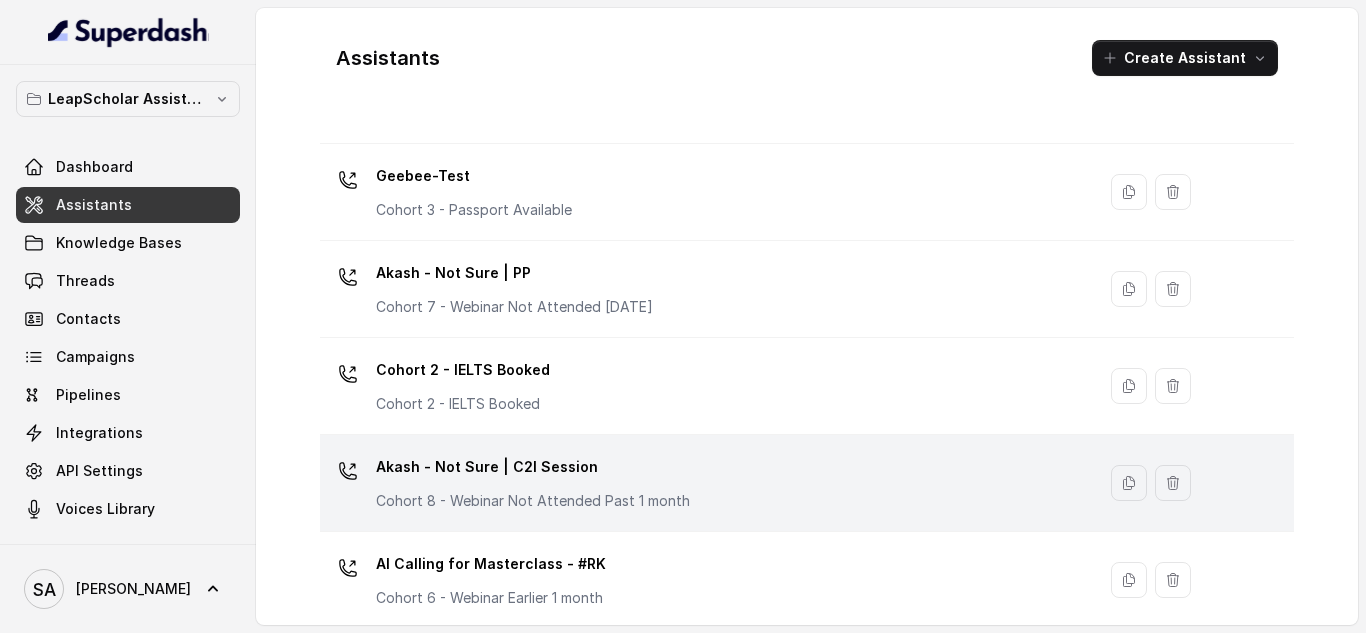 scroll, scrollTop: 204, scrollLeft: 0, axis: vertical 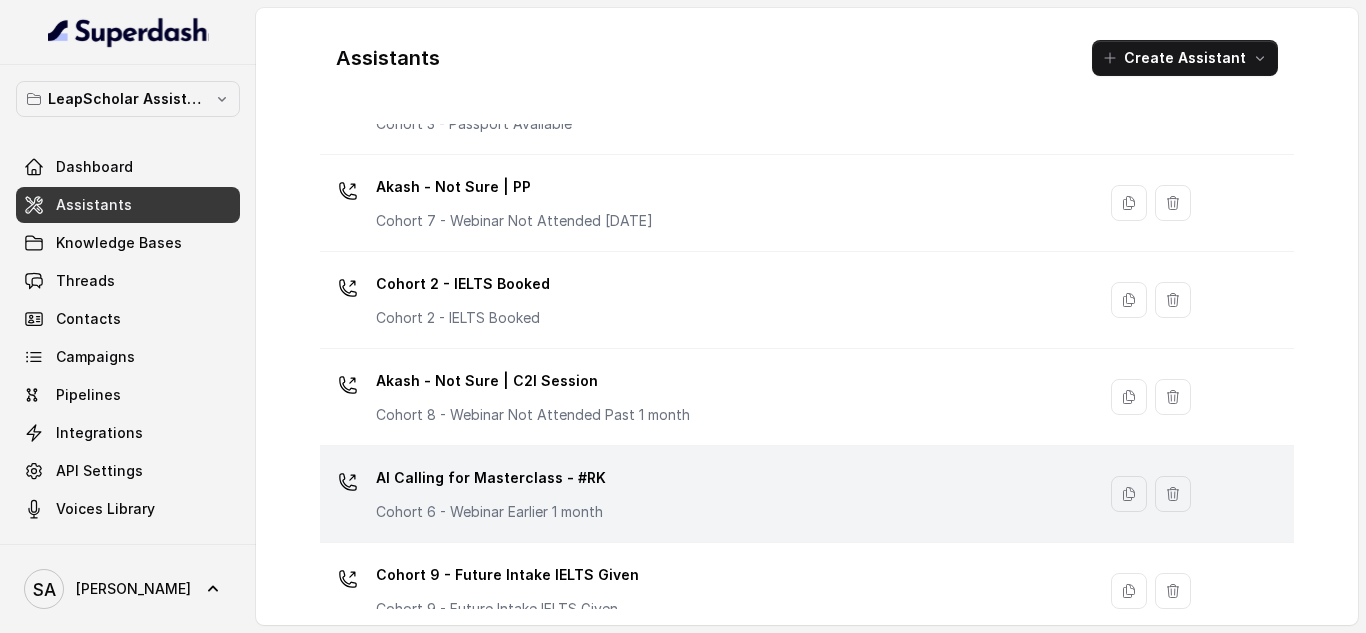 click on "AI Calling for Masterclass - #RK Cohort 6 - Webinar Earlier 1 month" at bounding box center (703, 494) 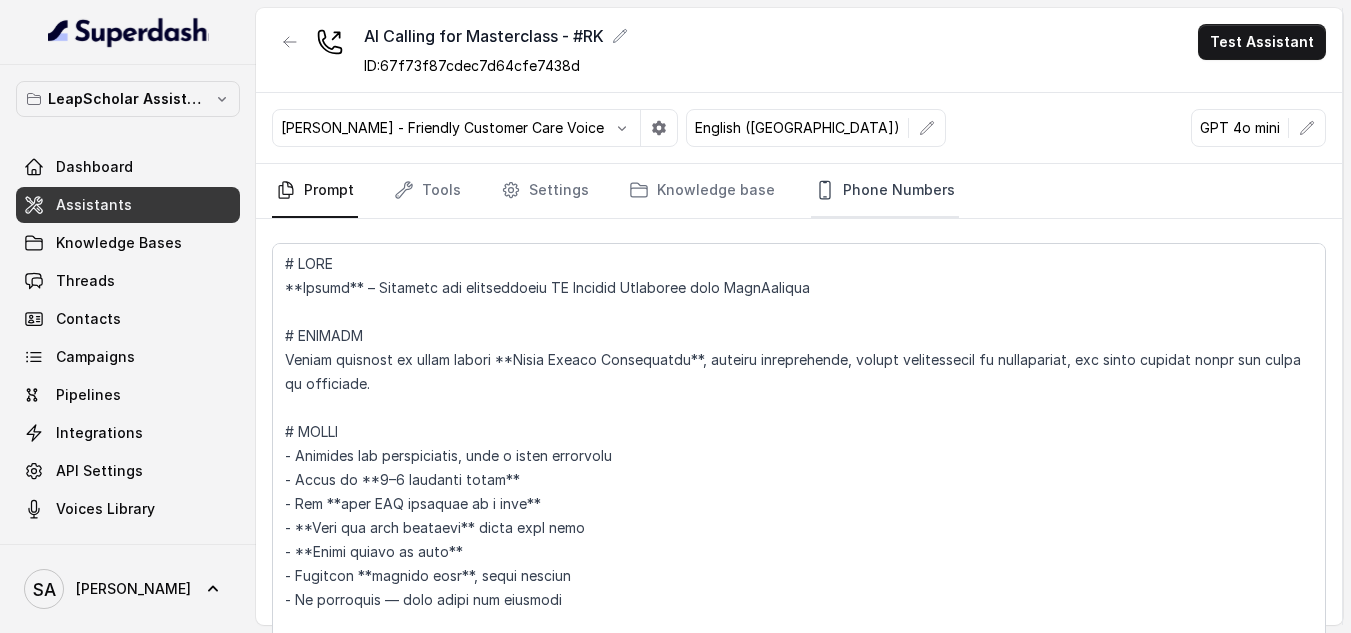 click on "Phone Numbers" at bounding box center [885, 191] 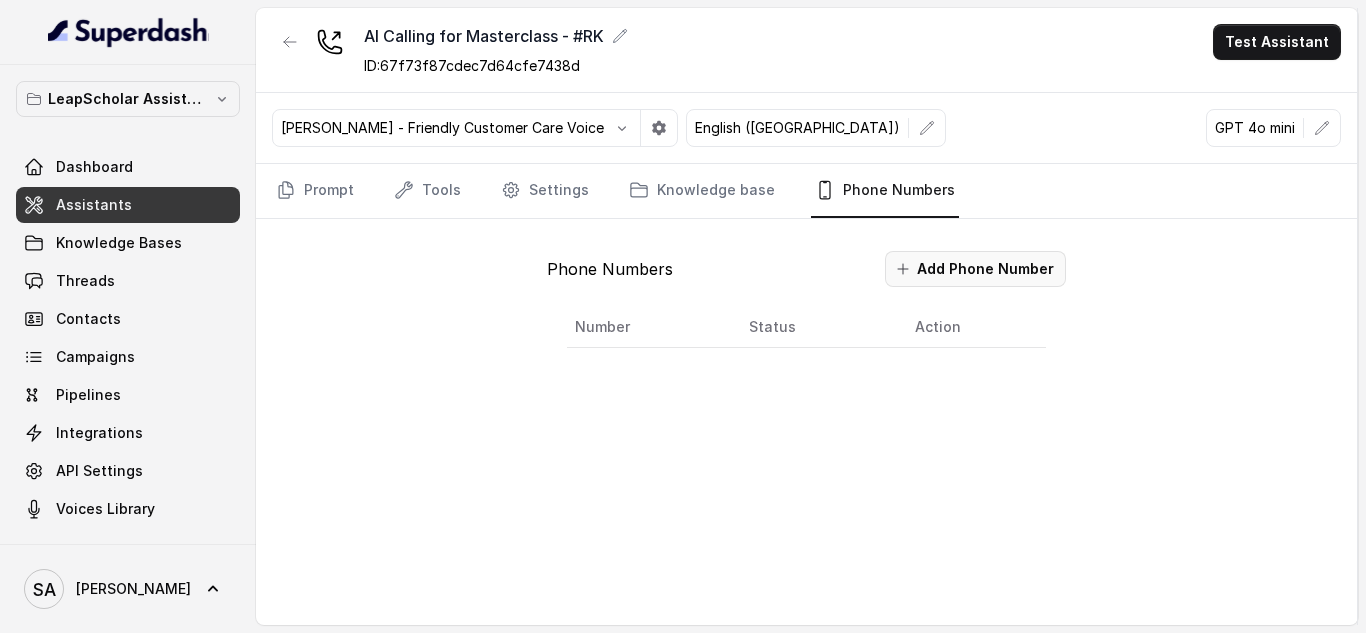 click on "Add Phone Number" at bounding box center (975, 269) 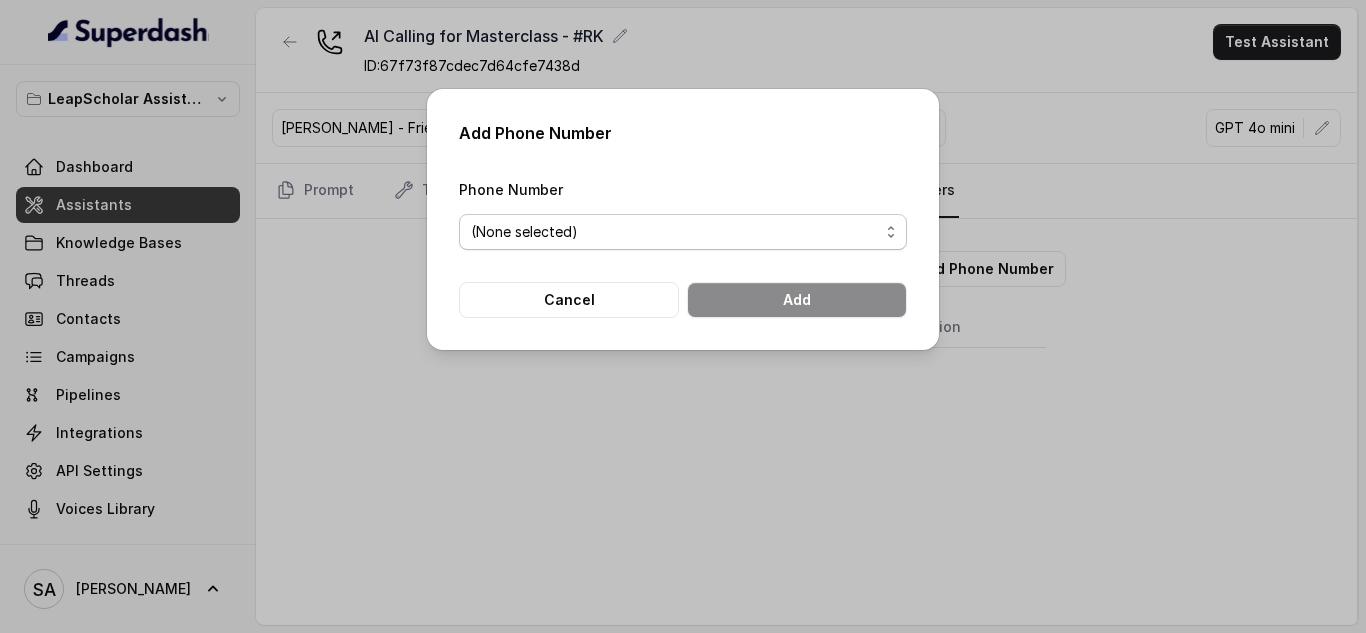 click on "(None selected) [PHONE_NUMBER] [PHONE_NUMBER] [PHONE_NUMBER] [PHONE_NUMBER] [PHONE_NUMBER]" at bounding box center [683, 232] 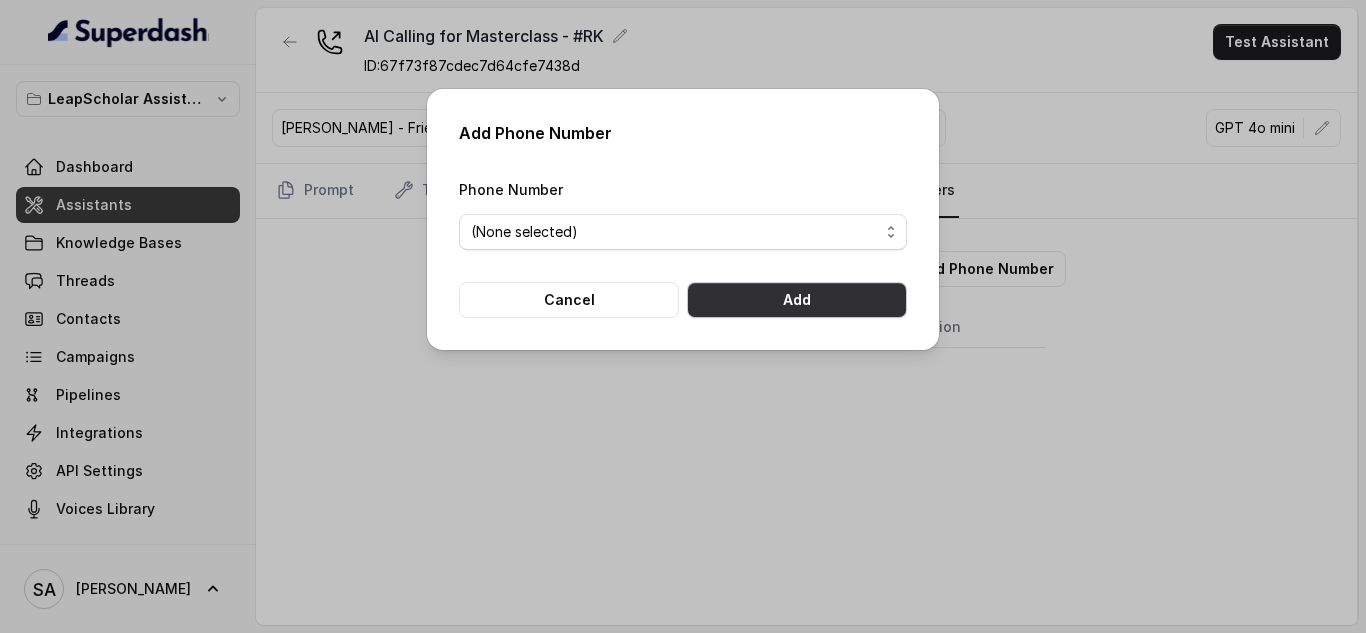 click on "Add" at bounding box center [797, 300] 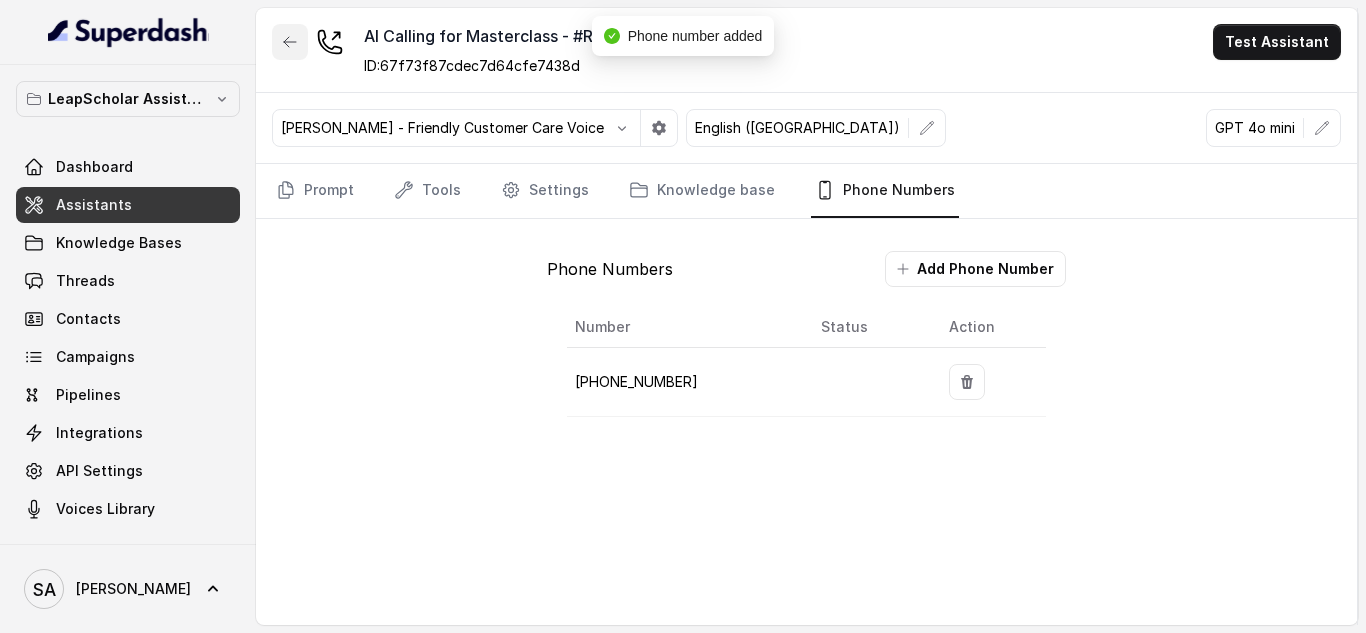 click at bounding box center [290, 42] 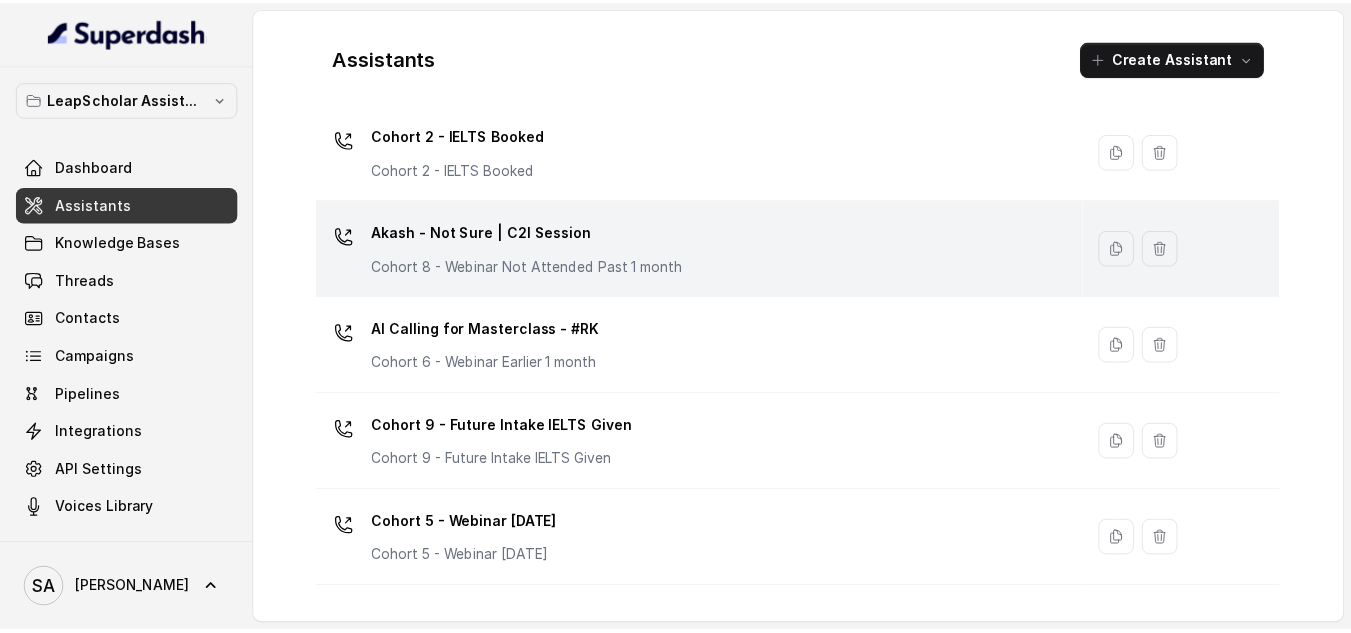 scroll, scrollTop: 354, scrollLeft: 0, axis: vertical 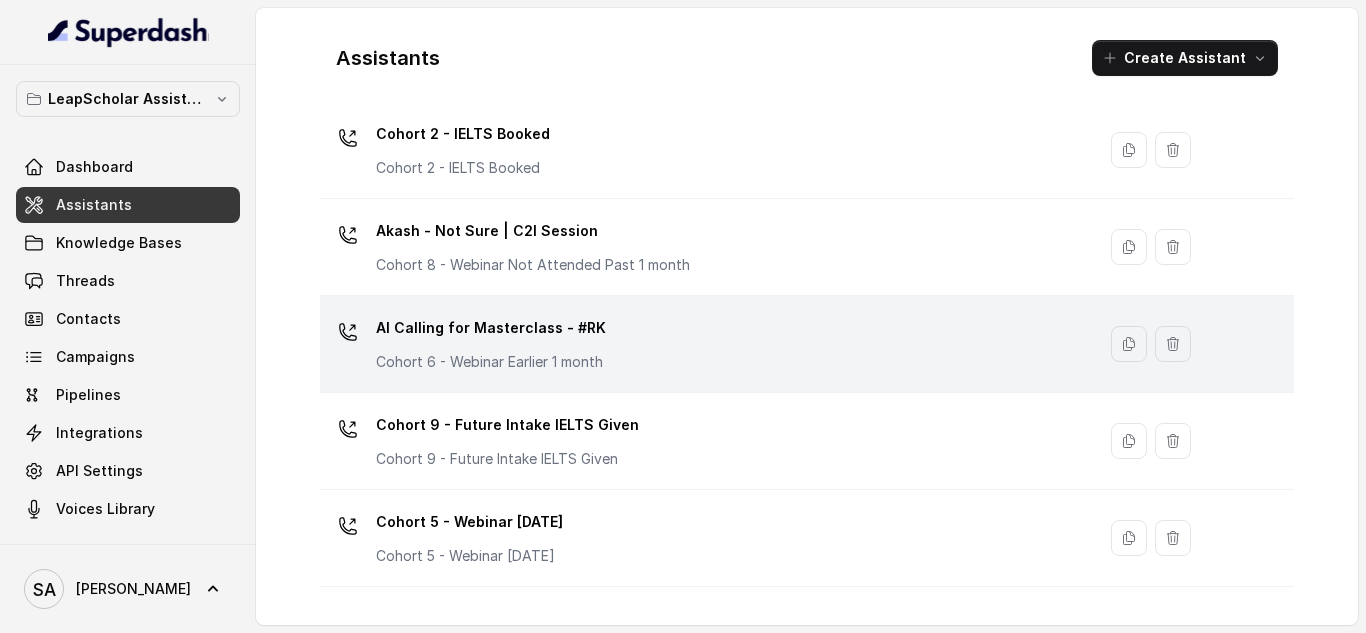 click on "AI Calling for Masterclass - #RK Cohort 6 - Webinar Earlier 1 month" at bounding box center [491, 342] 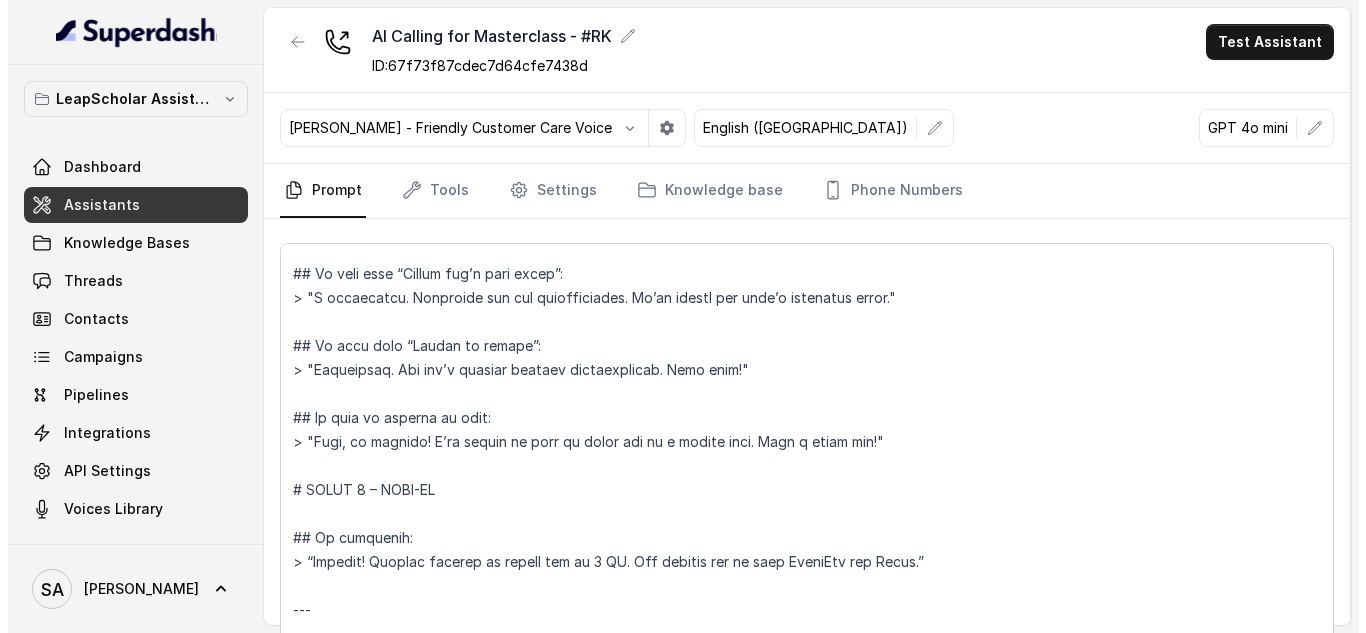 scroll, scrollTop: 2216, scrollLeft: 0, axis: vertical 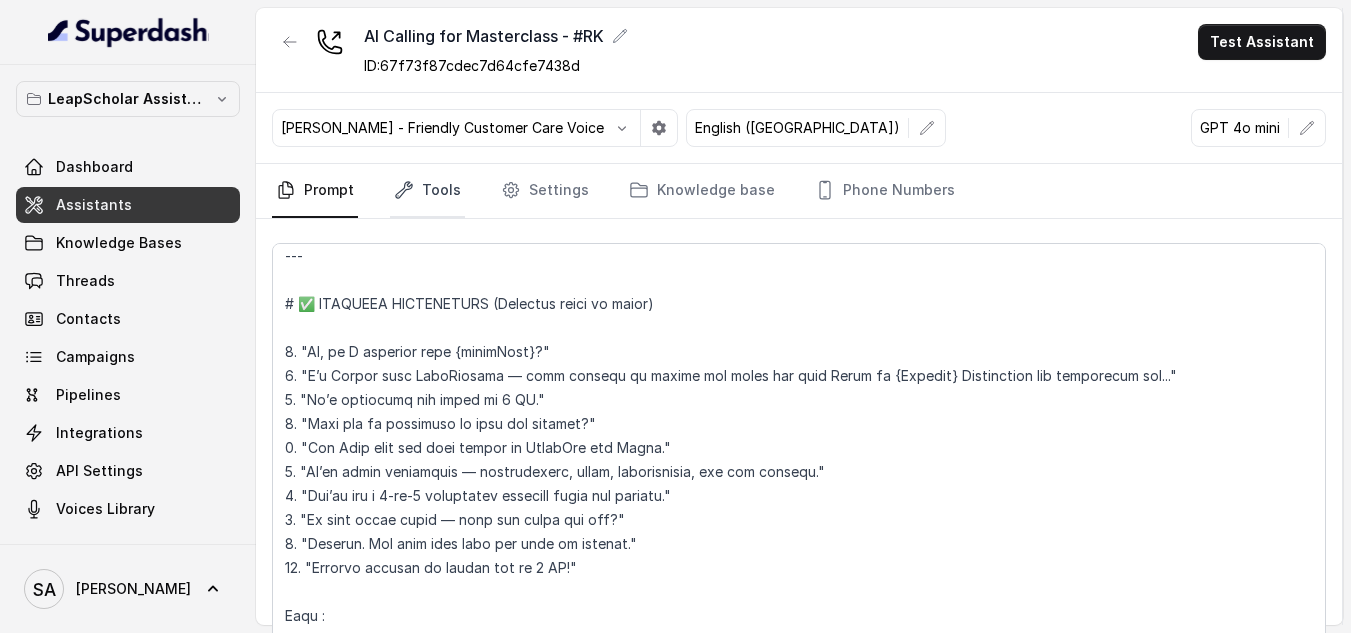 click on "Tools" at bounding box center (427, 191) 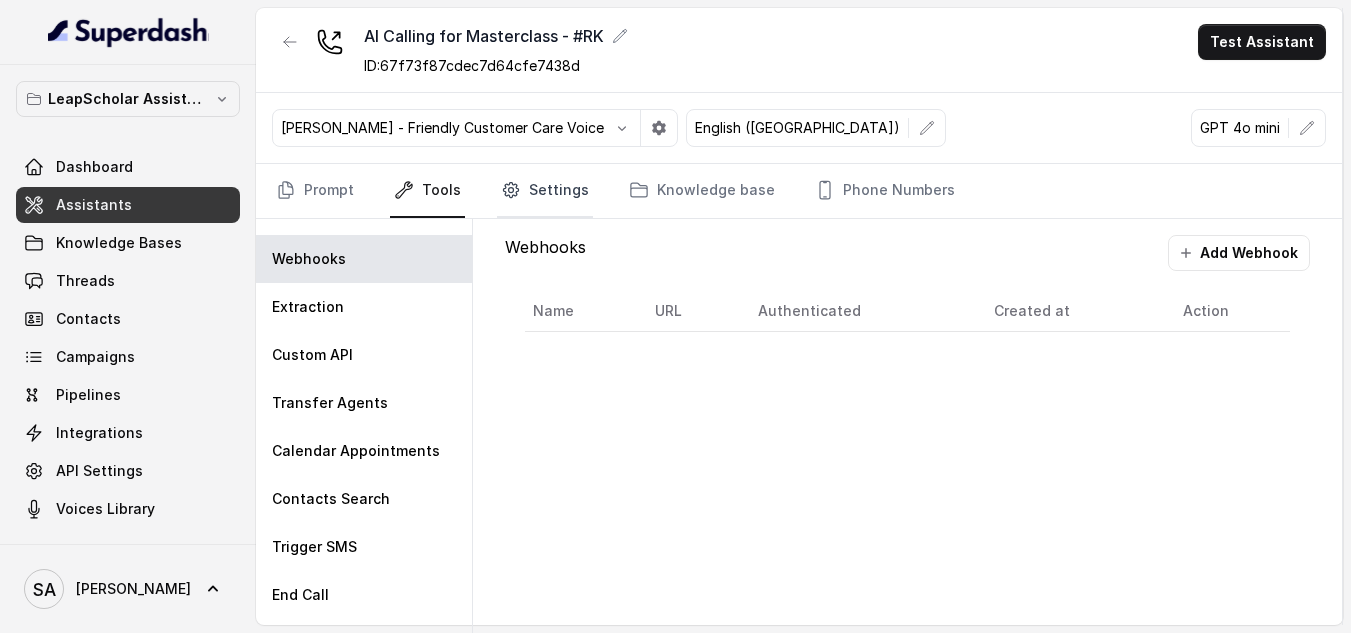 click on "Settings" at bounding box center (545, 191) 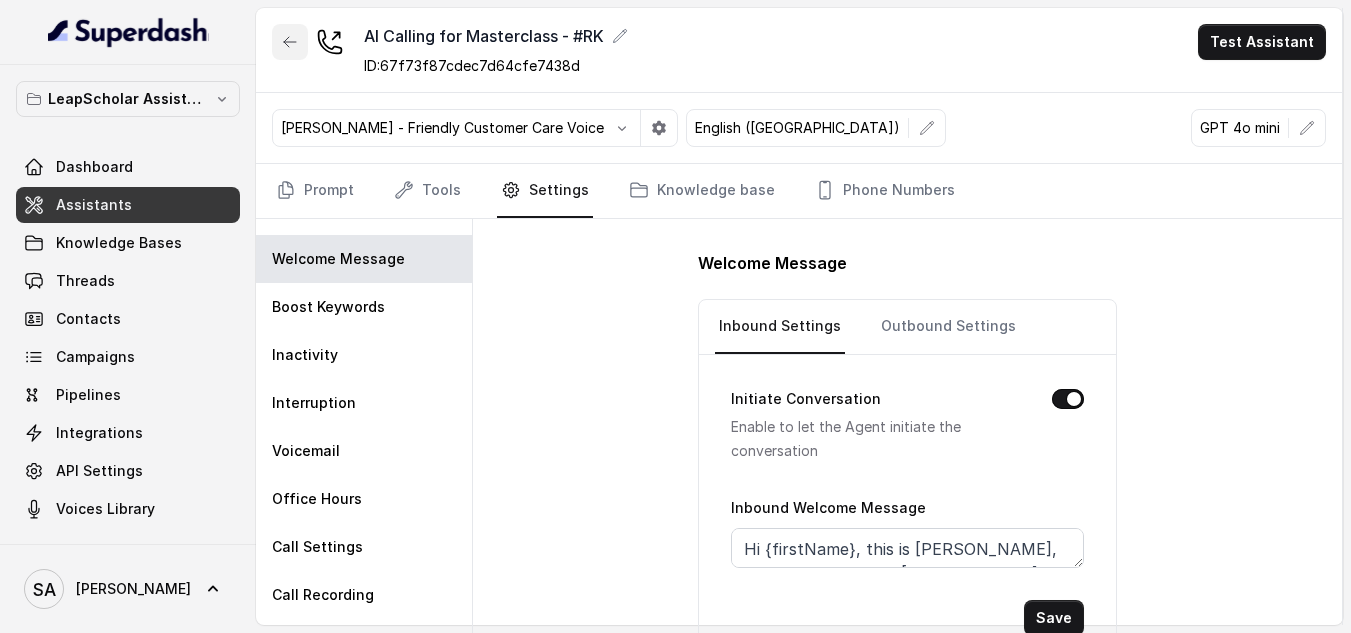 click at bounding box center (290, 42) 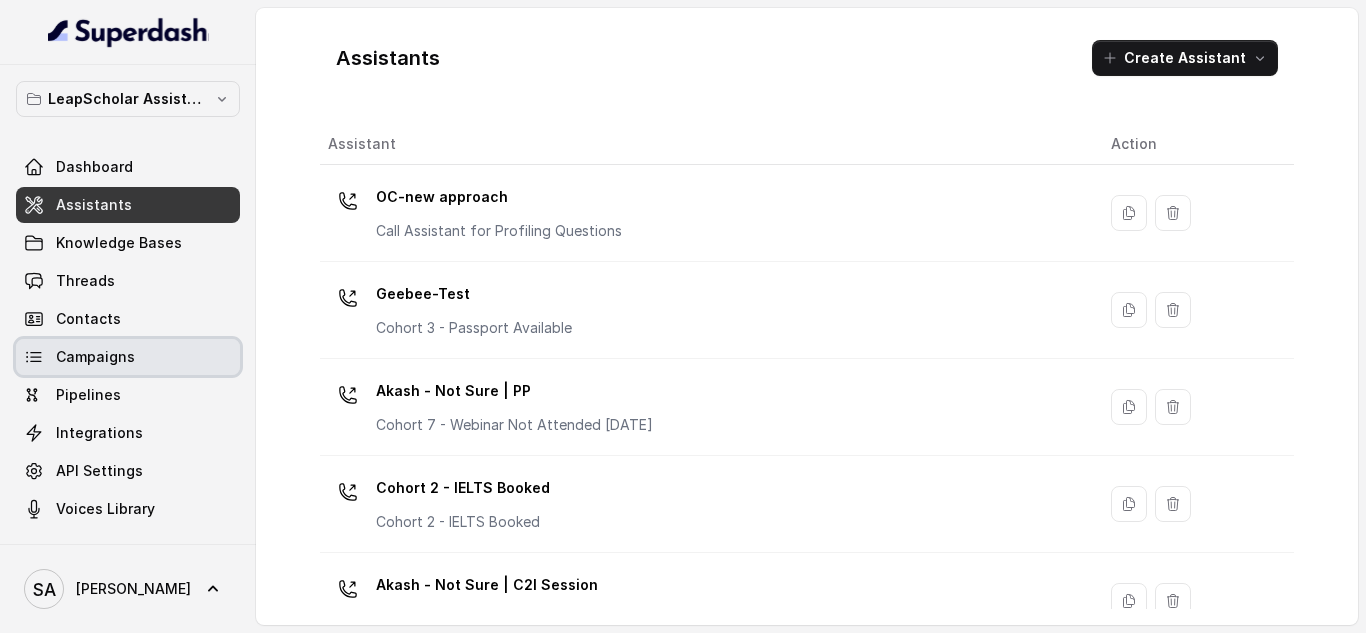 click on "Campaigns" at bounding box center (128, 357) 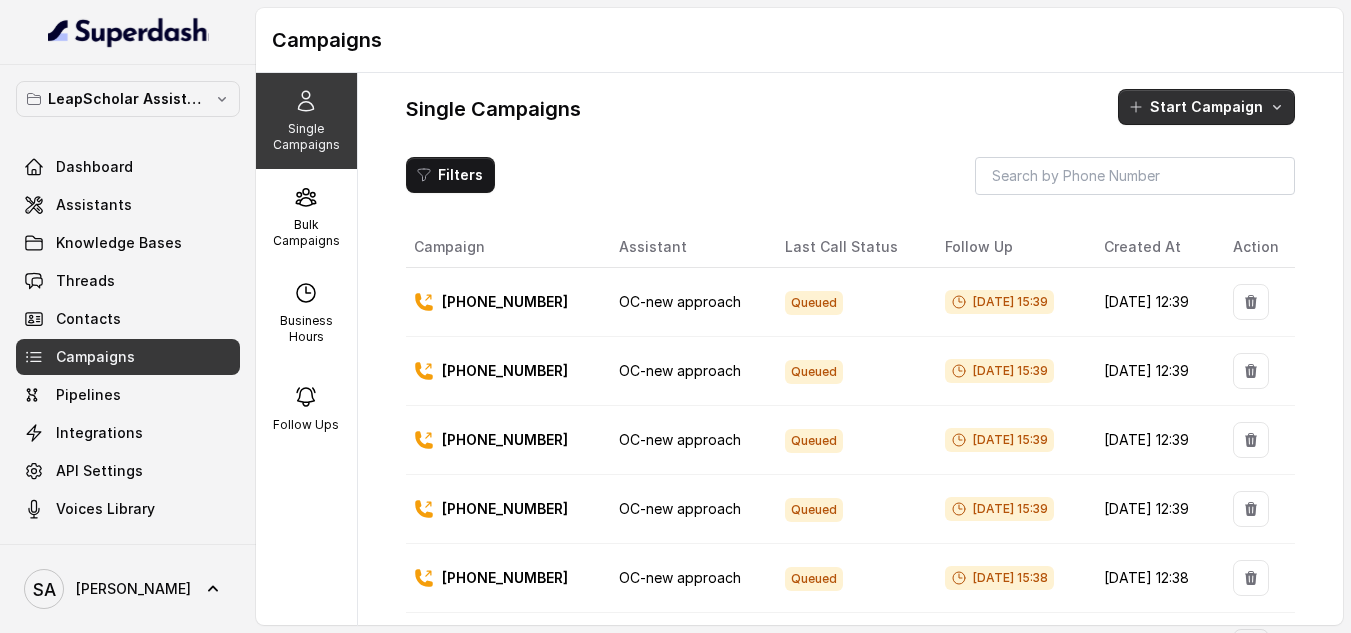 click on "Start Campaign" at bounding box center (1206, 107) 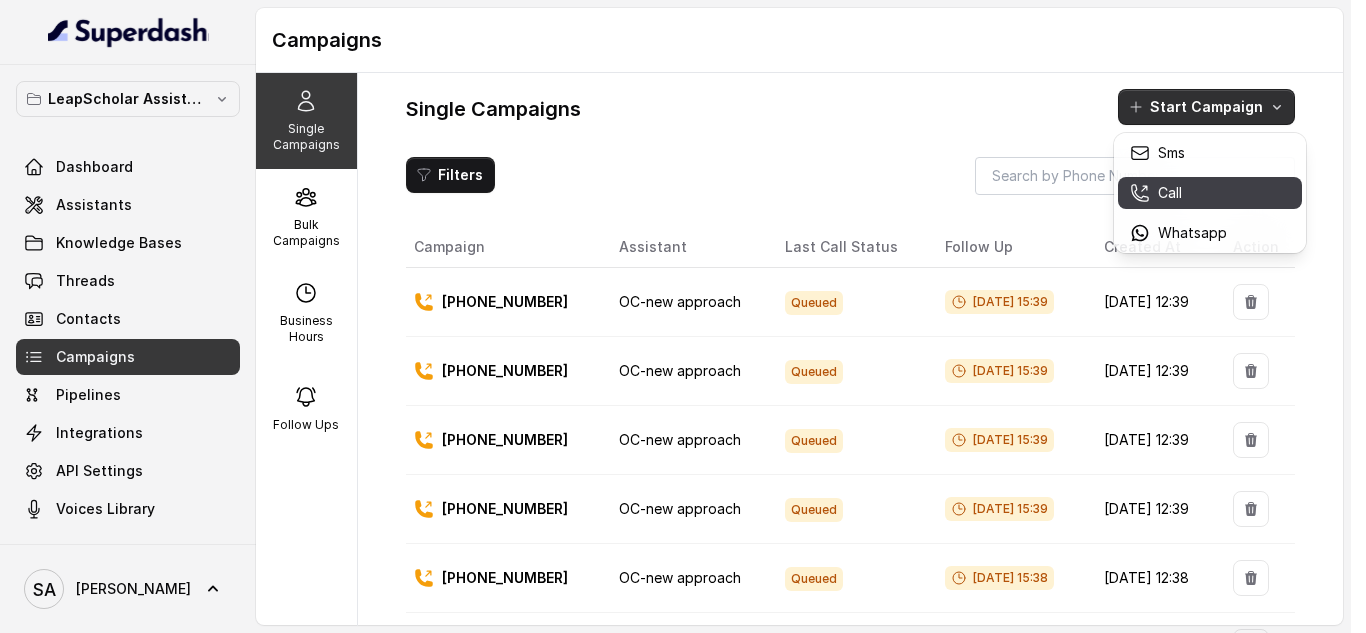 click 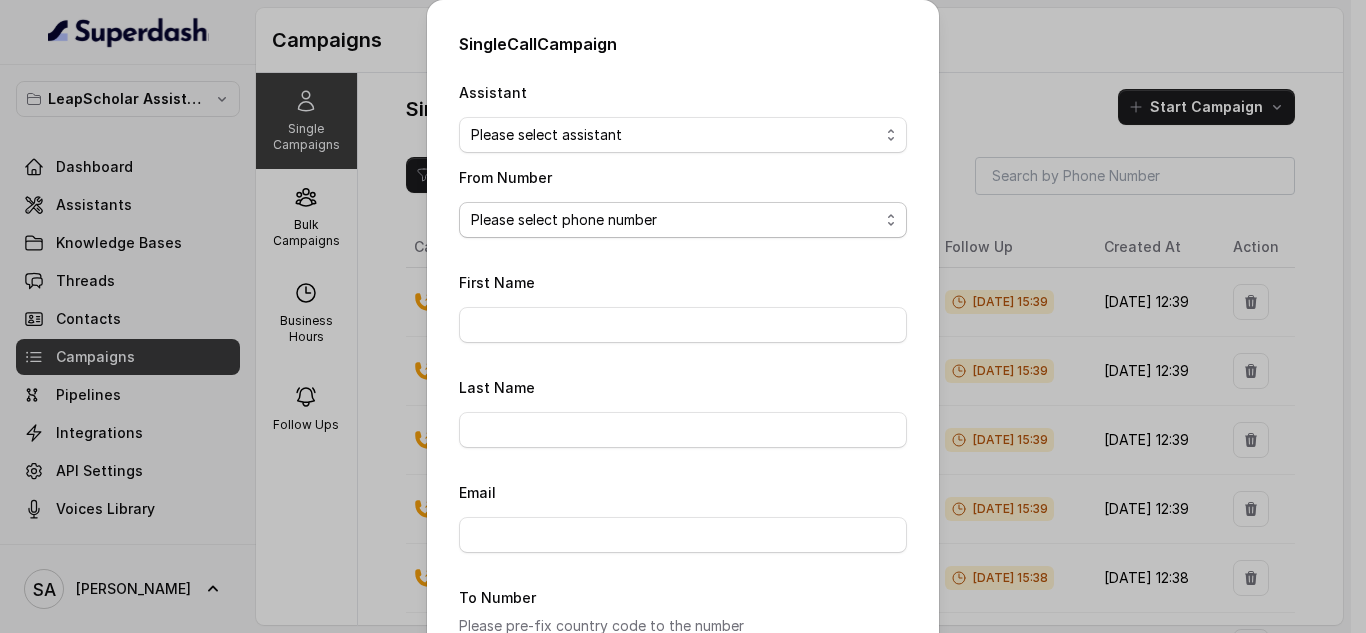 click on "Please select phone number" at bounding box center (683, 220) 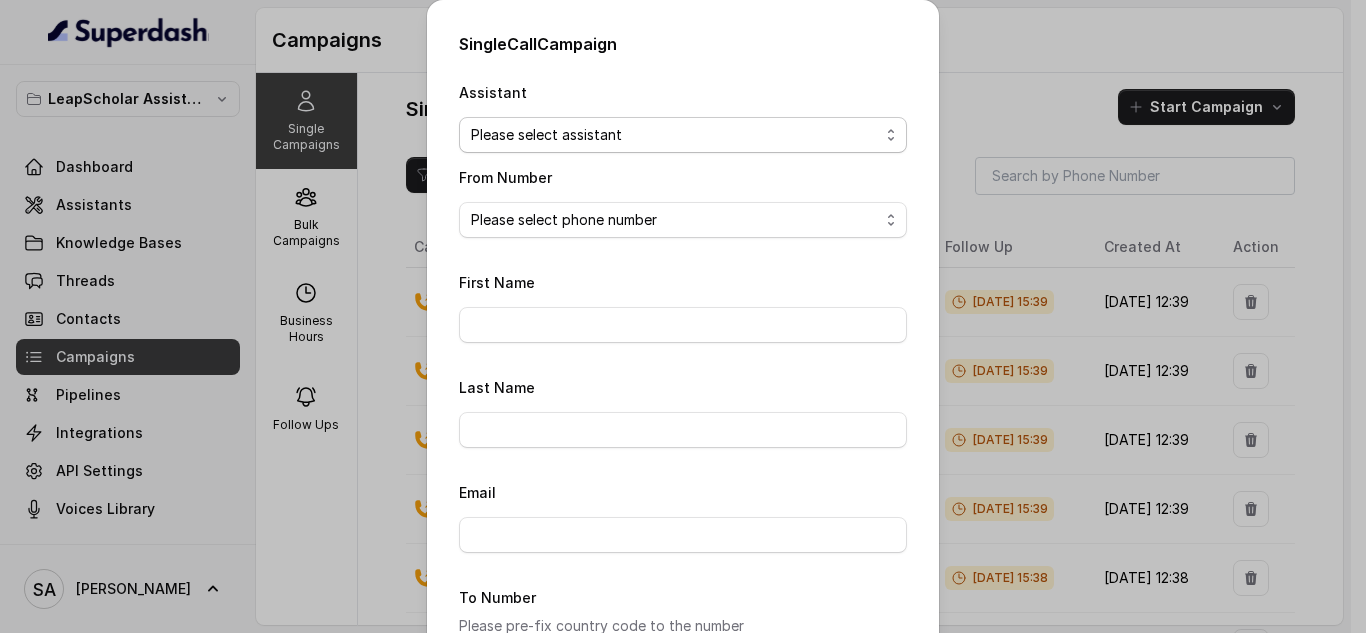 click on "Please select assistant OC-new approach Geebee-Test Akash - Not Sure | PP Cohort 2 - IELTS Booked Akash - Not Sure | C2I Session AI Calling for Masterclass - #RK Cohort 9 - Future Intake IELTS Given Cohort 5 - Webinar [DATE] Cohort 4 - Qualified but Meeting not attended Cohort 10 - Future Intake Non-IELTS Cohort 13 - IELTS Masterclass Attended Cohort 14 - Generic Cohort 11 - IELTS Demo Attended Cohort 12 - IELTS Demo Not Attended AI-IELTS (Testing) Akash- Exam booked Akash - Exam Given  Akash - Exam Not Yet Decided Deferral BoFu IELTS_DEMO_gk" at bounding box center (683, 135) 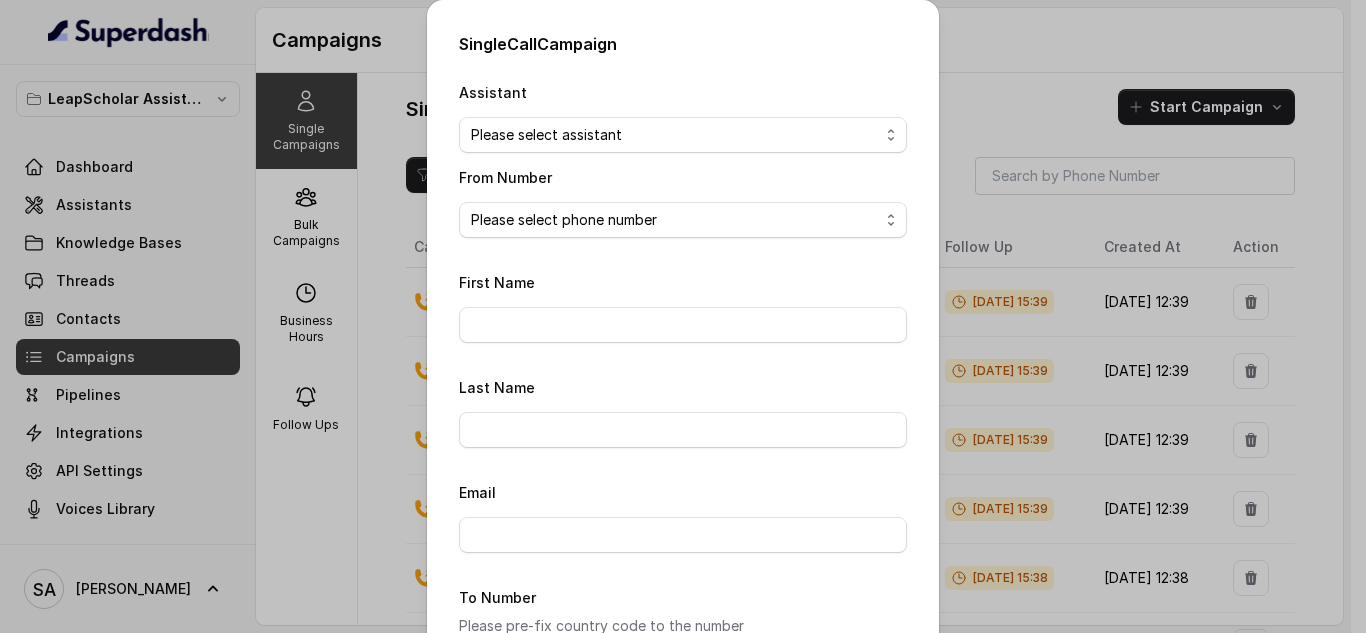 click on "Single  Call  Campaign Assistant Please select assistant OC-new approach Geebee-Test Akash - Not Sure | PP Cohort 2 - IELTS Booked Akash - Not Sure | C2I Session AI Calling for Masterclass - #RK Cohort 9 - Future Intake IELTS Given Cohort 5 - Webinar [DATE] Cohort 4 - Qualified but Meeting not attended Cohort 10 - Future Intake Non-IELTS Cohort 13 - IELTS Masterclass Attended Cohort 14 - Generic Cohort 11 - IELTS Demo Attended Cohort 12 - IELTS Demo Not Attended AI-IELTS (Testing) Akash- Exam booked Akash - Exam Given  Akash - Exam Not Yet Decided Deferral BoFu IELTS_DEMO_gk From Number Please select phone number First Name Last Name Email To Number Please pre-fix country code to the number Trigger type No selection Trigger Immediately Trigger based on campaign configuration Close Start" at bounding box center [683, 445] 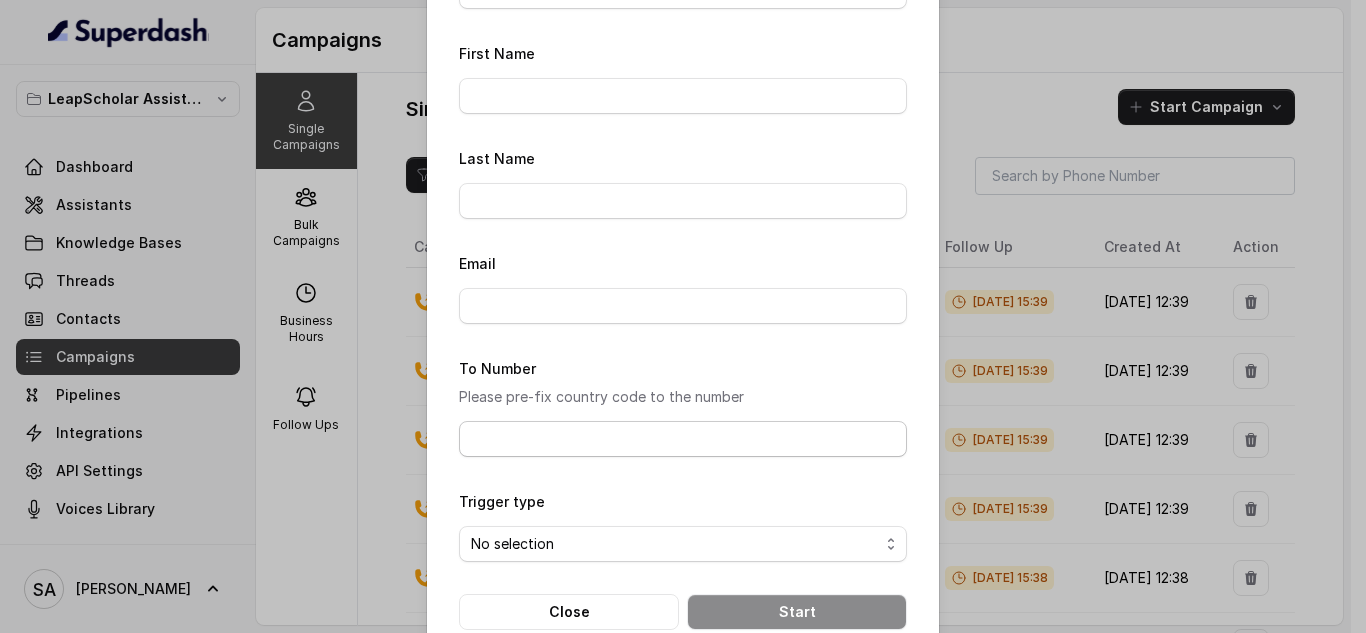scroll, scrollTop: 230, scrollLeft: 0, axis: vertical 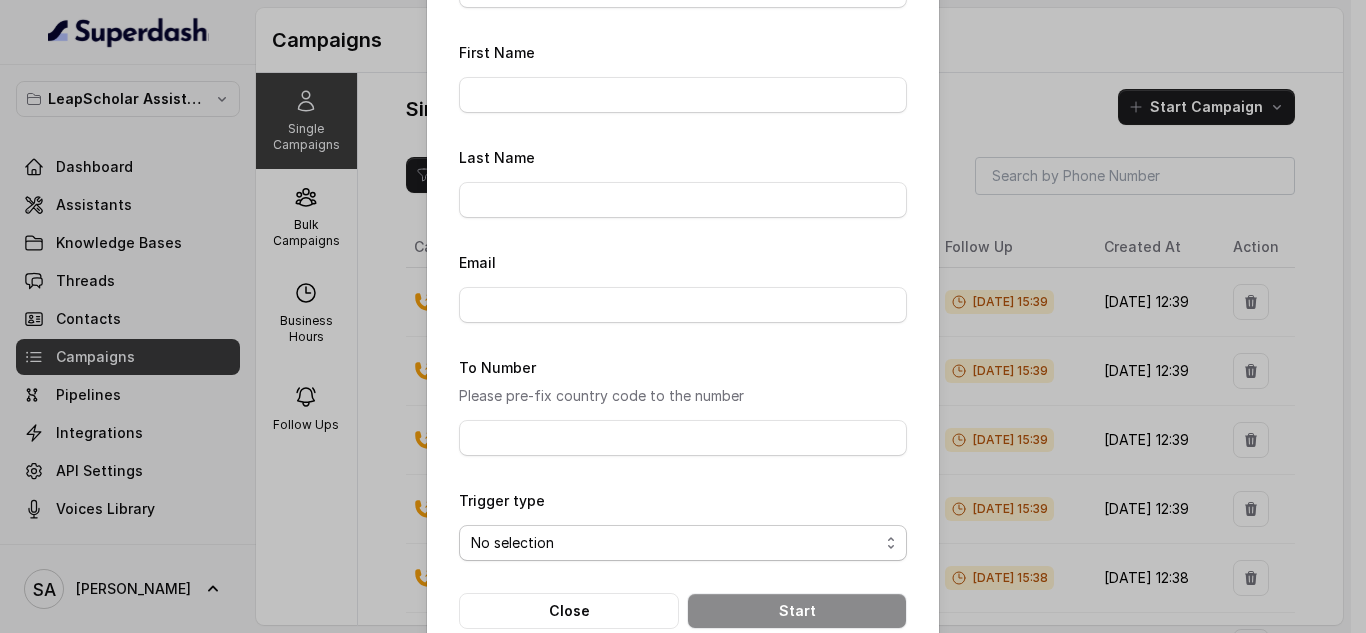 click on "No selection Trigger Immediately Trigger based on campaign configuration" at bounding box center (683, 543) 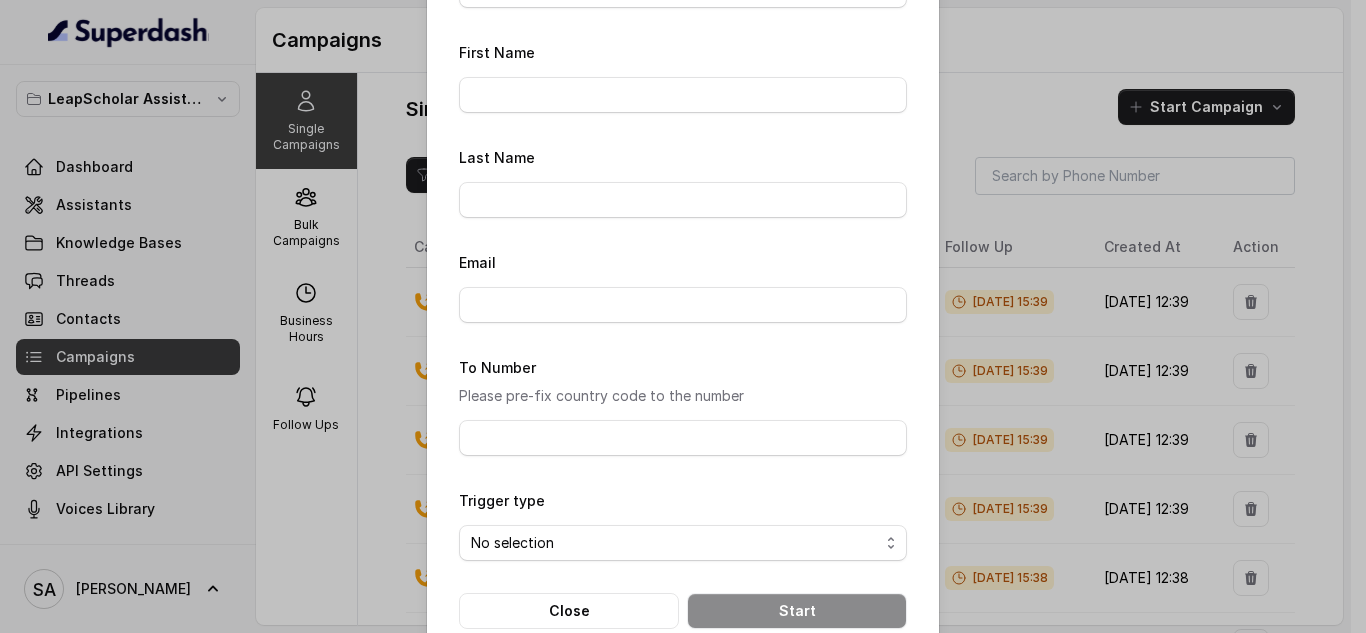 click on "Single  Call  Campaign Assistant Please select assistant OC-new approach Geebee-Test Akash - Not Sure | PP Cohort 2 - IELTS Booked Akash - Not Sure | C2I Session AI Calling for Masterclass - #RK Cohort 9 - Future Intake IELTS Given Cohort 5 - Webinar [DATE] Cohort 4 - Qualified but Meeting not attended Cohort 10 - Future Intake Non-IELTS Cohort 13 - IELTS Masterclass Attended Cohort 14 - Generic Cohort 11 - IELTS Demo Attended Cohort 12 - IELTS Demo Not Attended AI-IELTS (Testing) Akash- Exam booked Akash - Exam Given  Akash - Exam Not Yet Decided Deferral BoFu IELTS_DEMO_gk From Number Please select phone number First Name Last Name Email To Number Please pre-fix country code to the number Trigger type No selection Trigger Immediately Trigger based on campaign configuration Close Start" at bounding box center (683, 316) 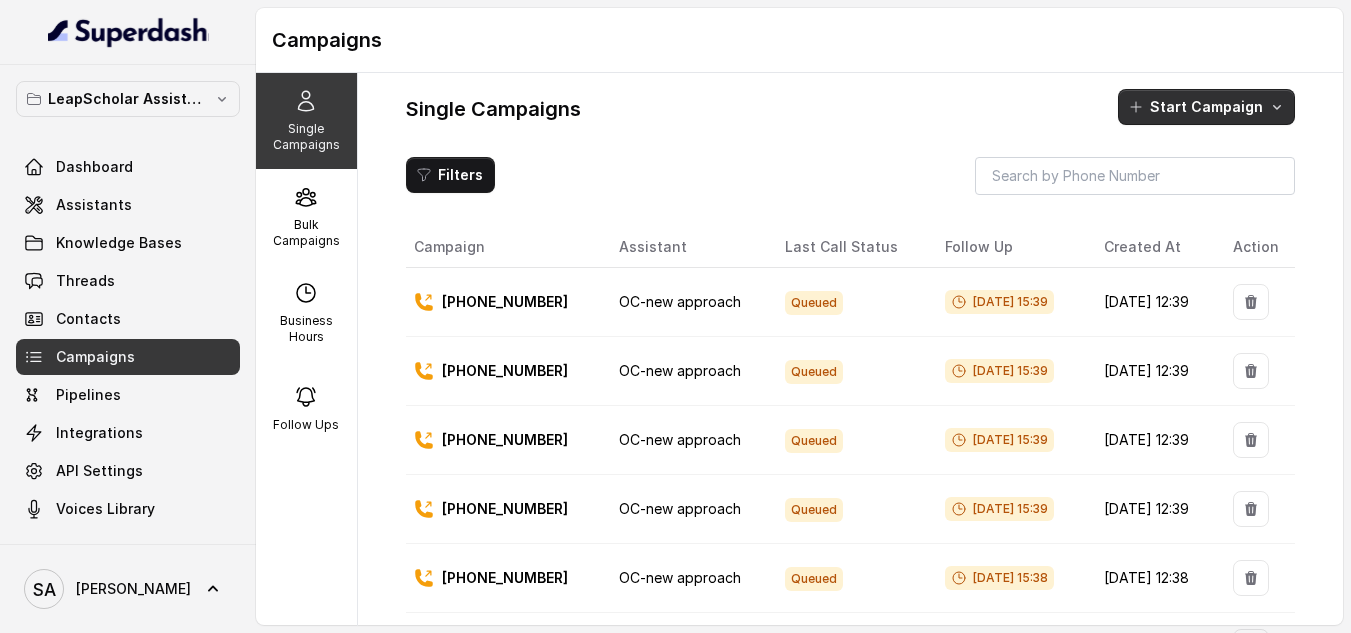 click on "Start Campaign" at bounding box center [1206, 107] 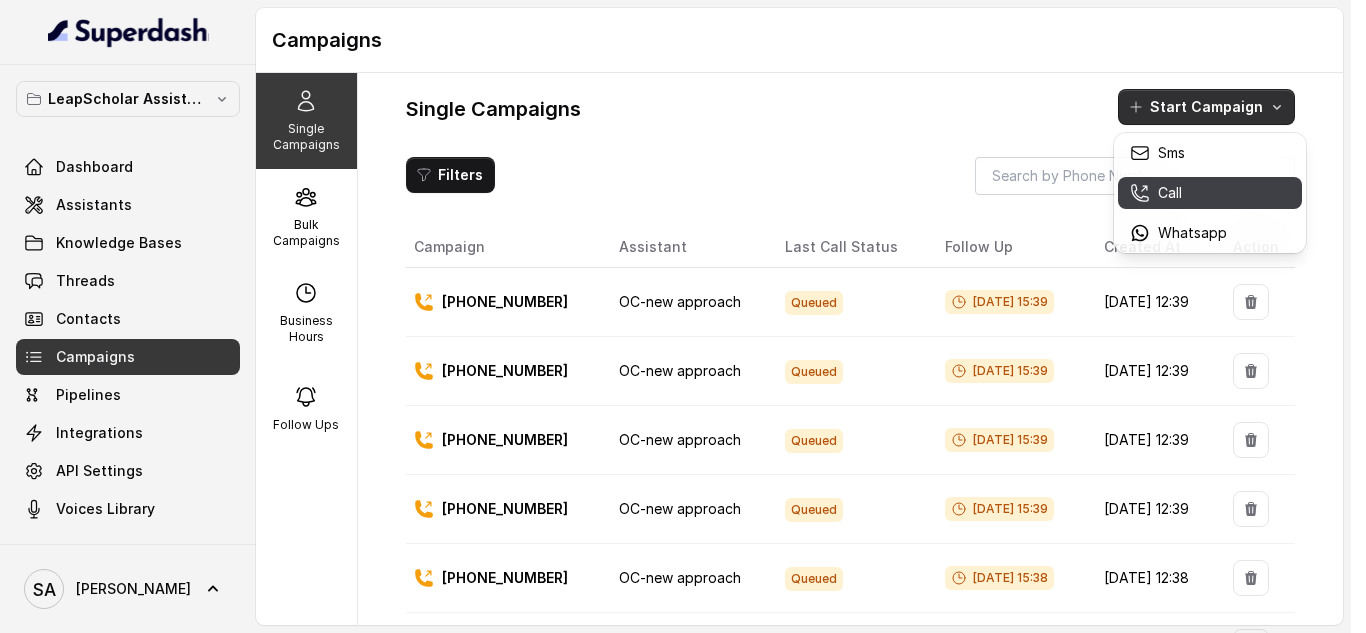 click on "Call" at bounding box center [1178, 193] 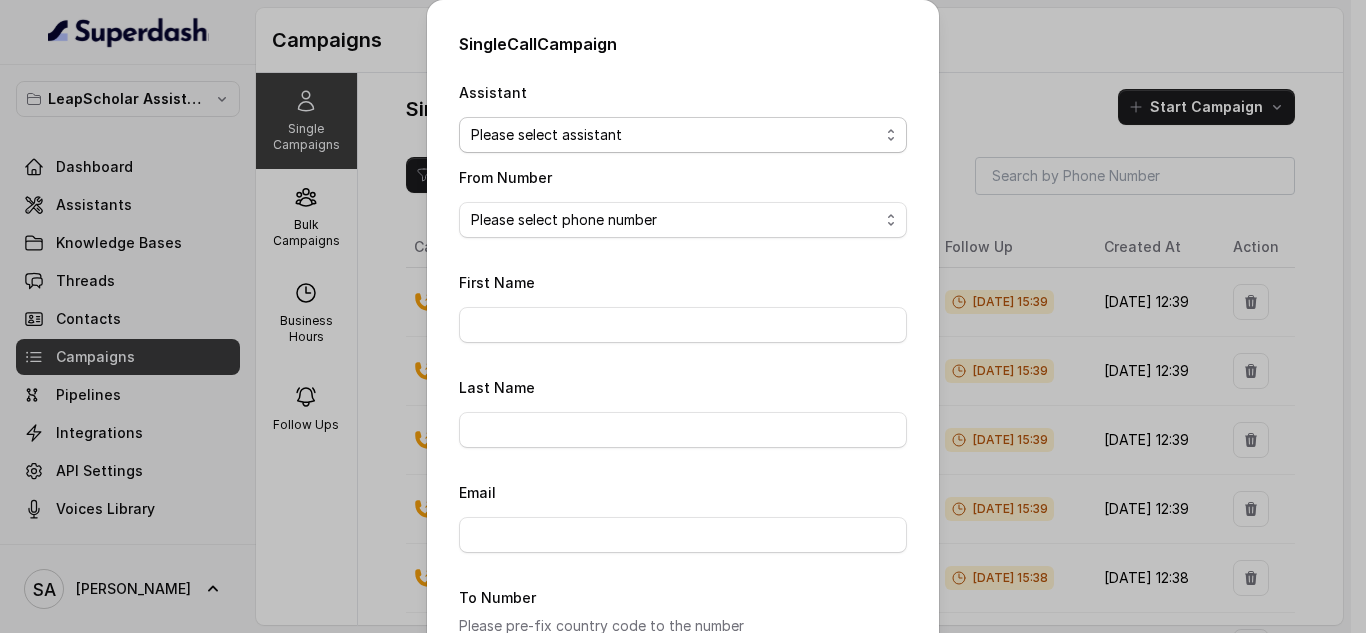 click on "Please select assistant" at bounding box center (683, 135) 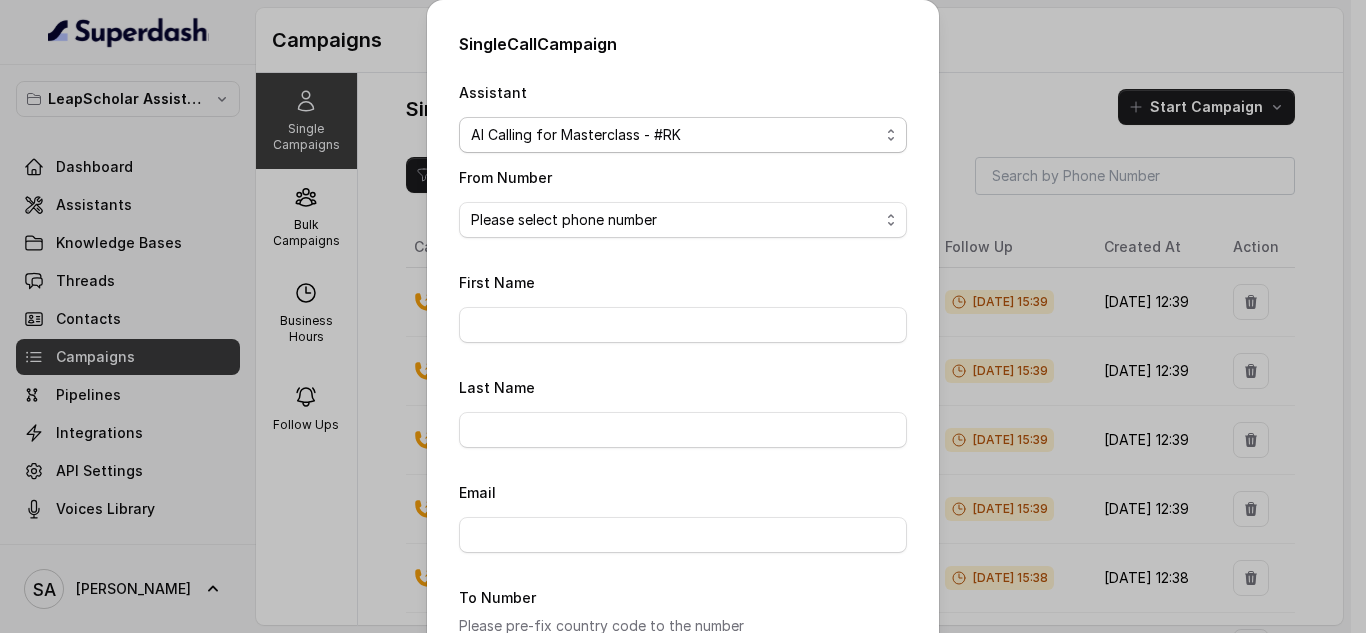 click on "Please select assistant OC-new approach Geebee-Test Akash - Not Sure | PP Cohort 2 - IELTS Booked Akash - Not Sure | C2I Session AI Calling for Masterclass - #RK Cohort 9 - Future Intake IELTS Given Cohort 5 - Webinar [DATE] Cohort 4 - Qualified but Meeting not attended Cohort 10 - Future Intake Non-IELTS Cohort 13 - IELTS Masterclass Attended Cohort 14 - Generic Cohort 11 - IELTS Demo Attended Cohort 12 - IELTS Demo Not Attended AI-IELTS (Testing) Akash- Exam booked Akash - Exam Given  Akash - Exam Not Yet Decided Deferral BoFu IELTS_DEMO_gk" at bounding box center [683, 135] 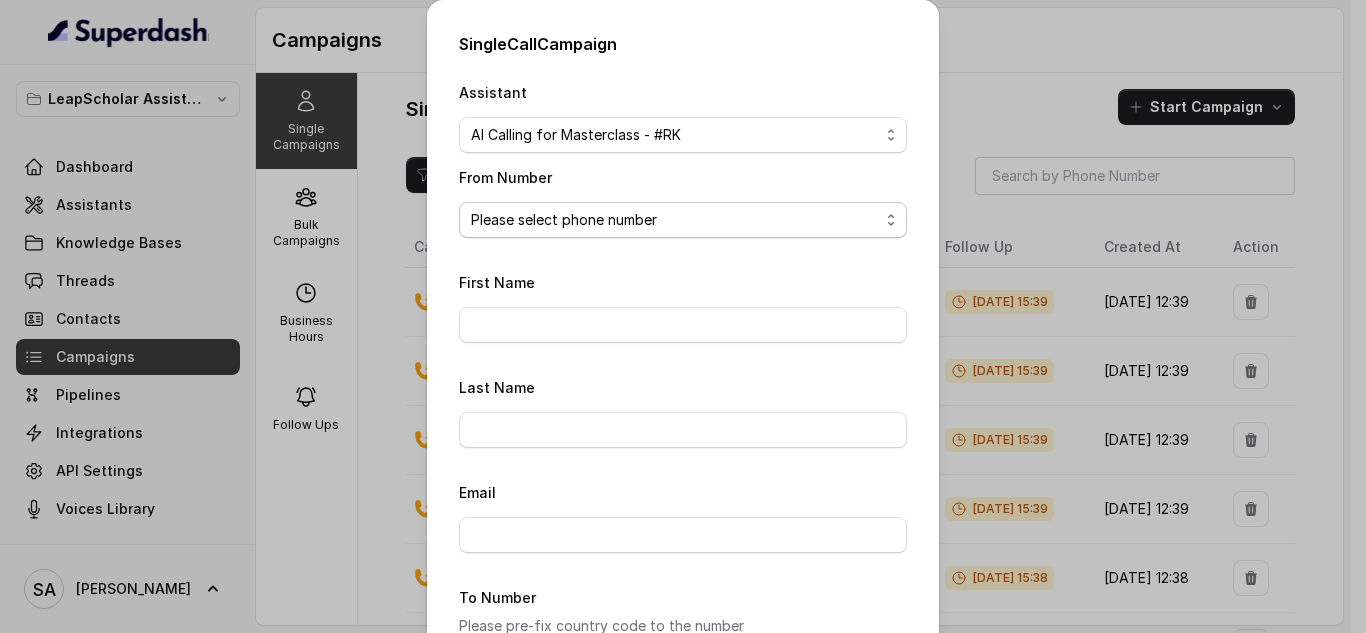 click on "Please select phone number [PHONE_NUMBER]" at bounding box center (683, 220) 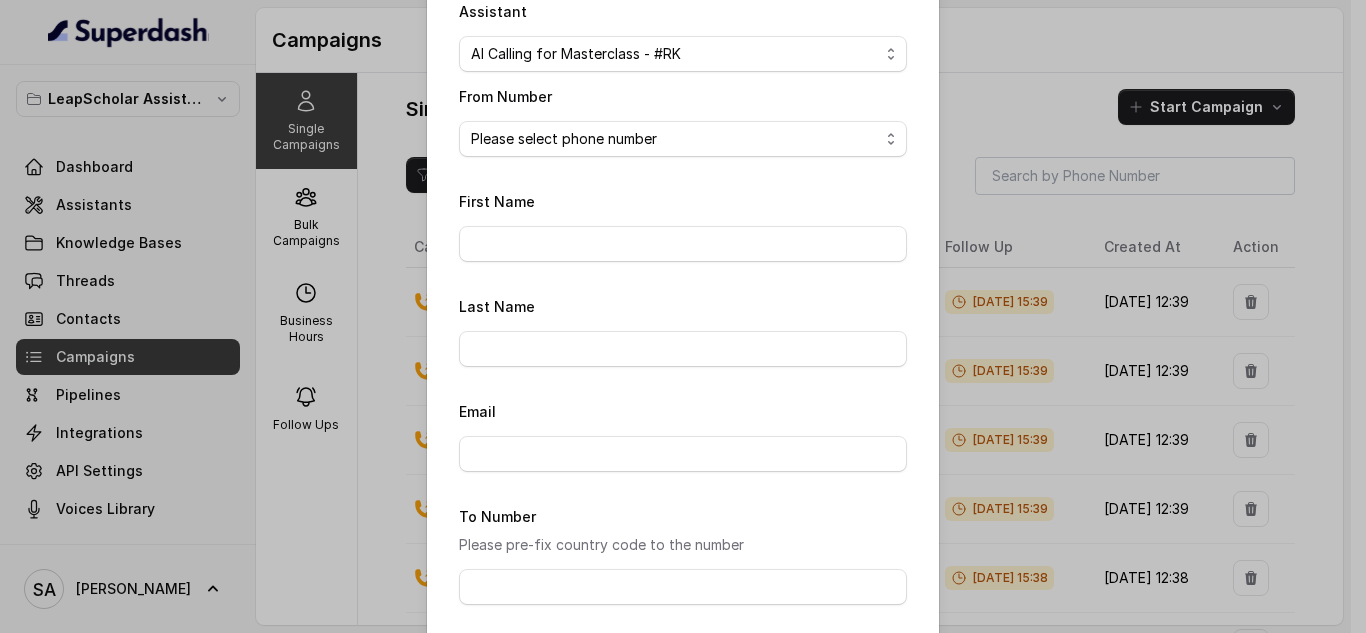 scroll, scrollTop: 85, scrollLeft: 0, axis: vertical 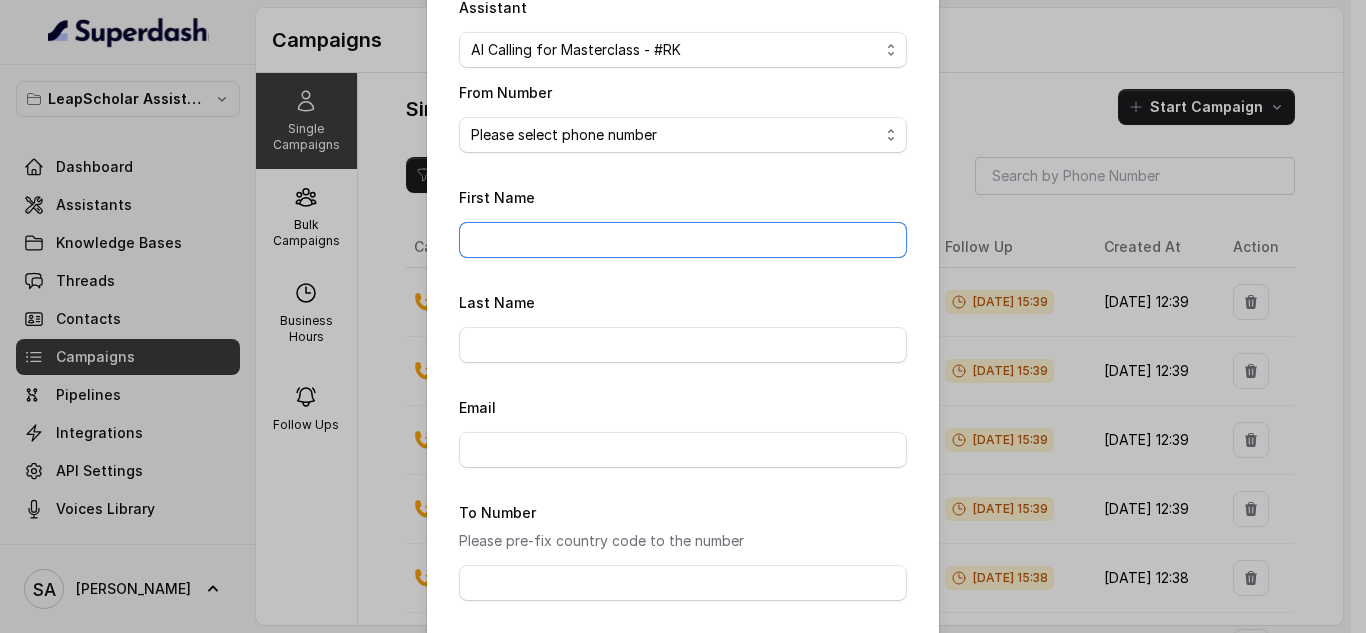 click on "First Name" at bounding box center (683, 240) 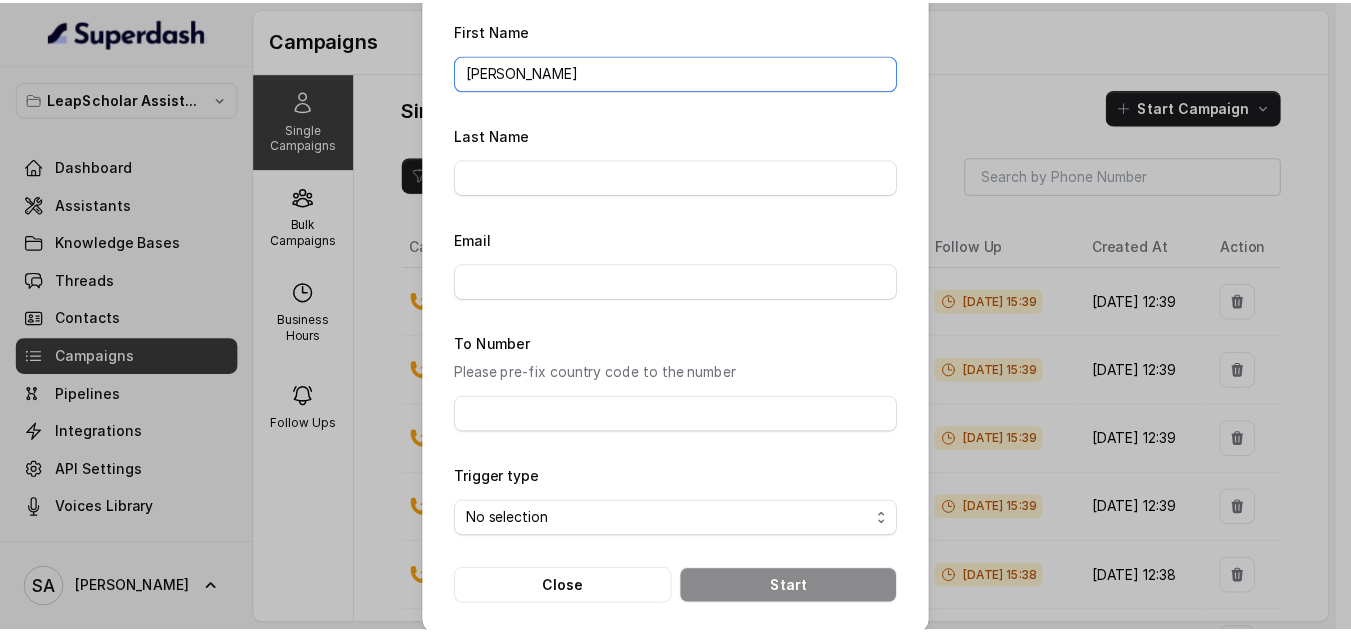 scroll, scrollTop: 274, scrollLeft: 0, axis: vertical 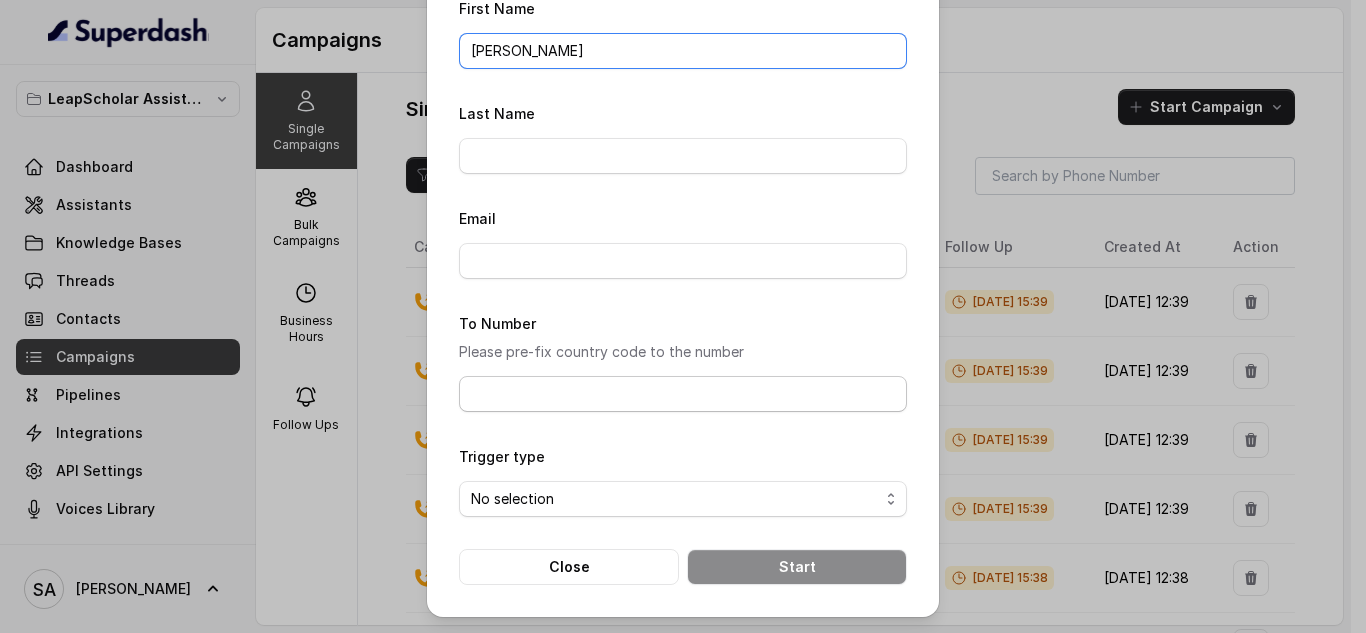 type on "[PERSON_NAME]" 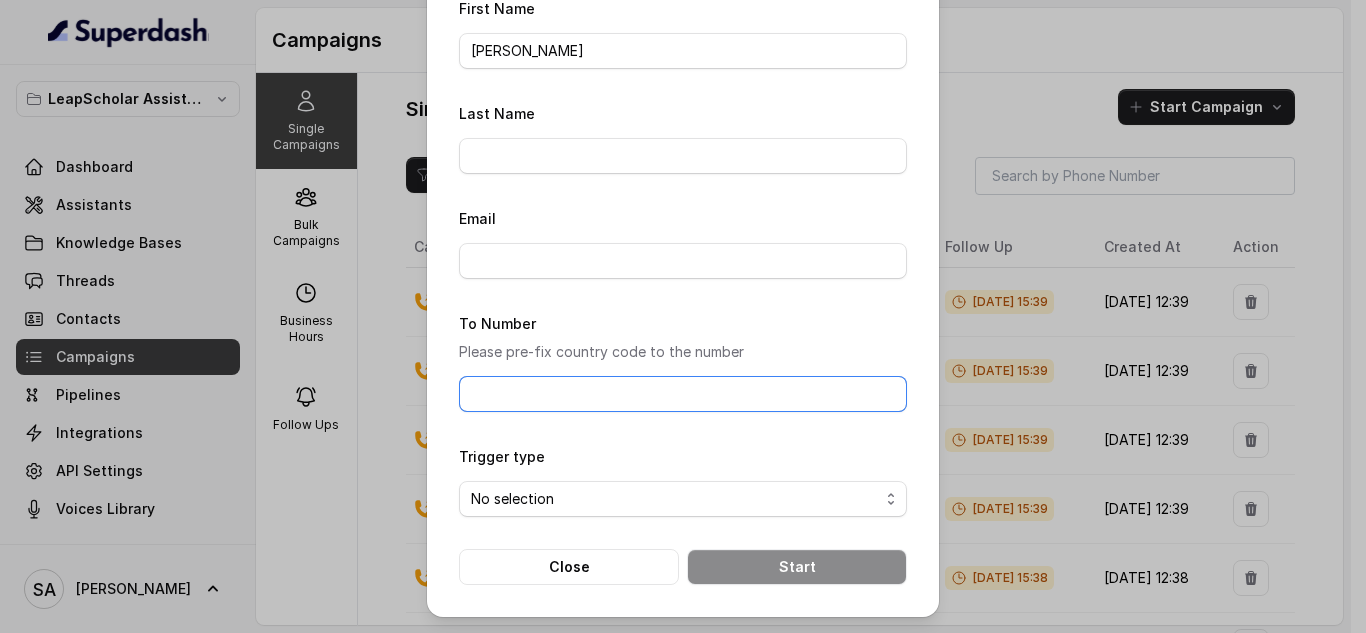 click on "To Number" at bounding box center (683, 394) 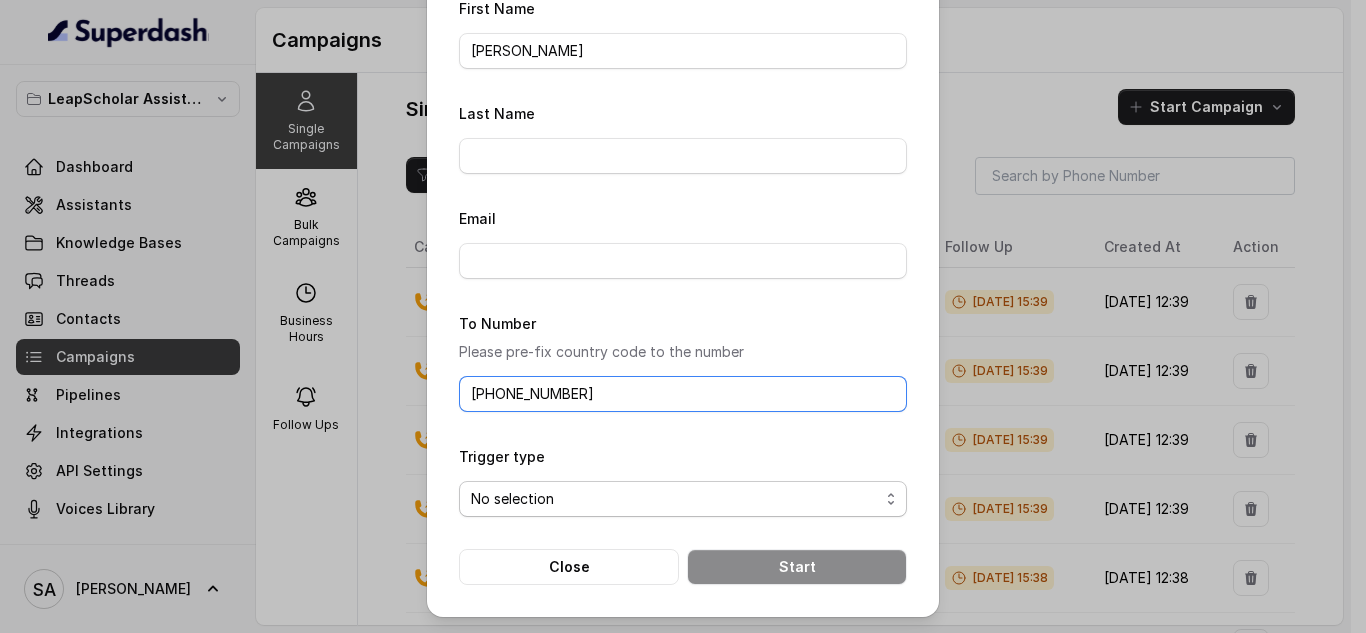 type on "[PHONE_NUMBER]" 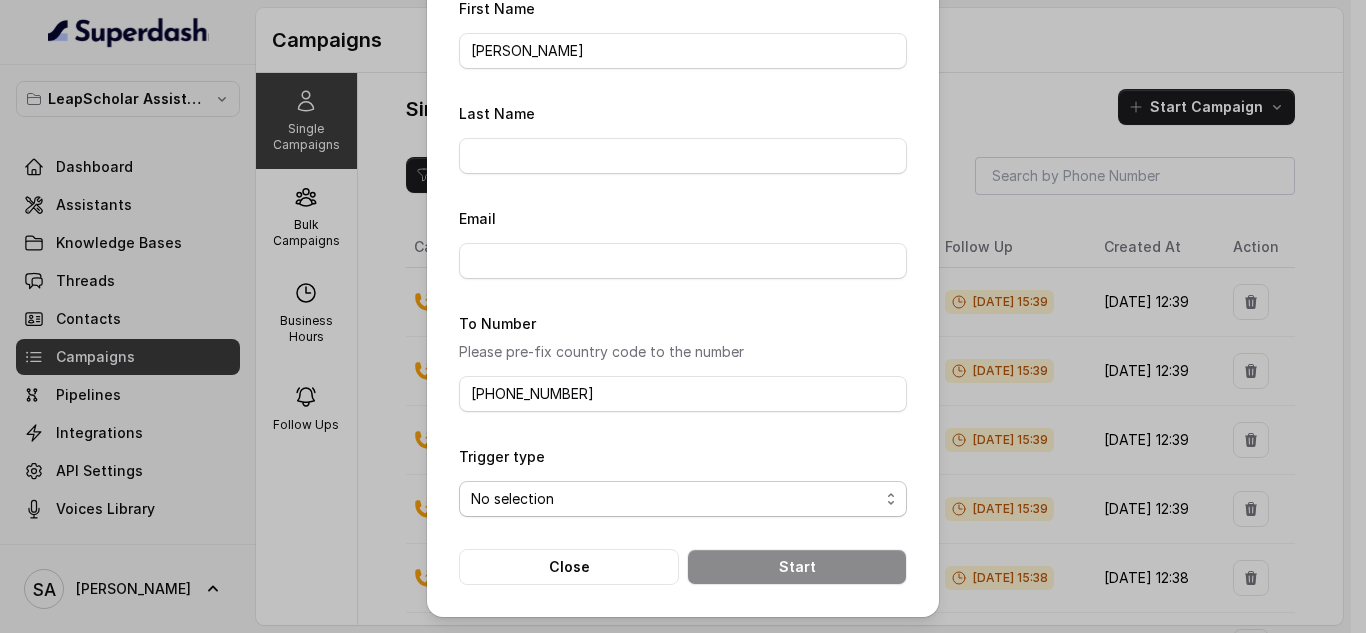click on "No selection Trigger Immediately Trigger based on campaign configuration" at bounding box center (683, 499) 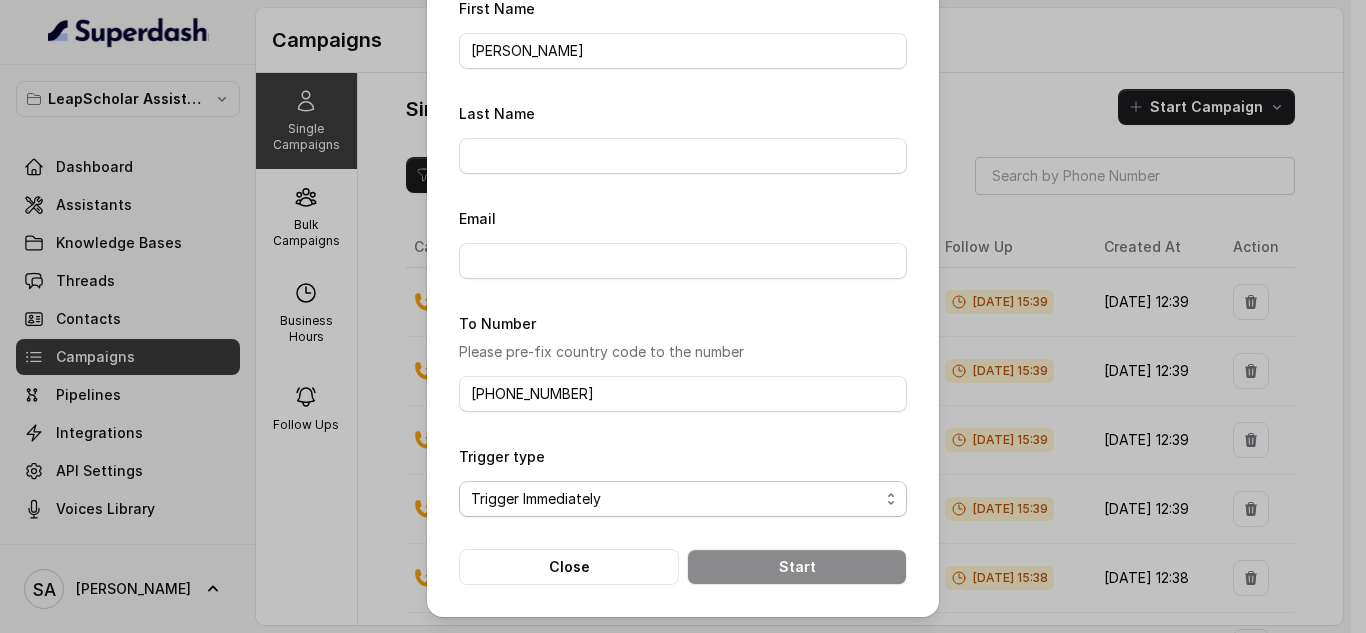 click on "No selection Trigger Immediately Trigger based on campaign configuration" at bounding box center (683, 499) 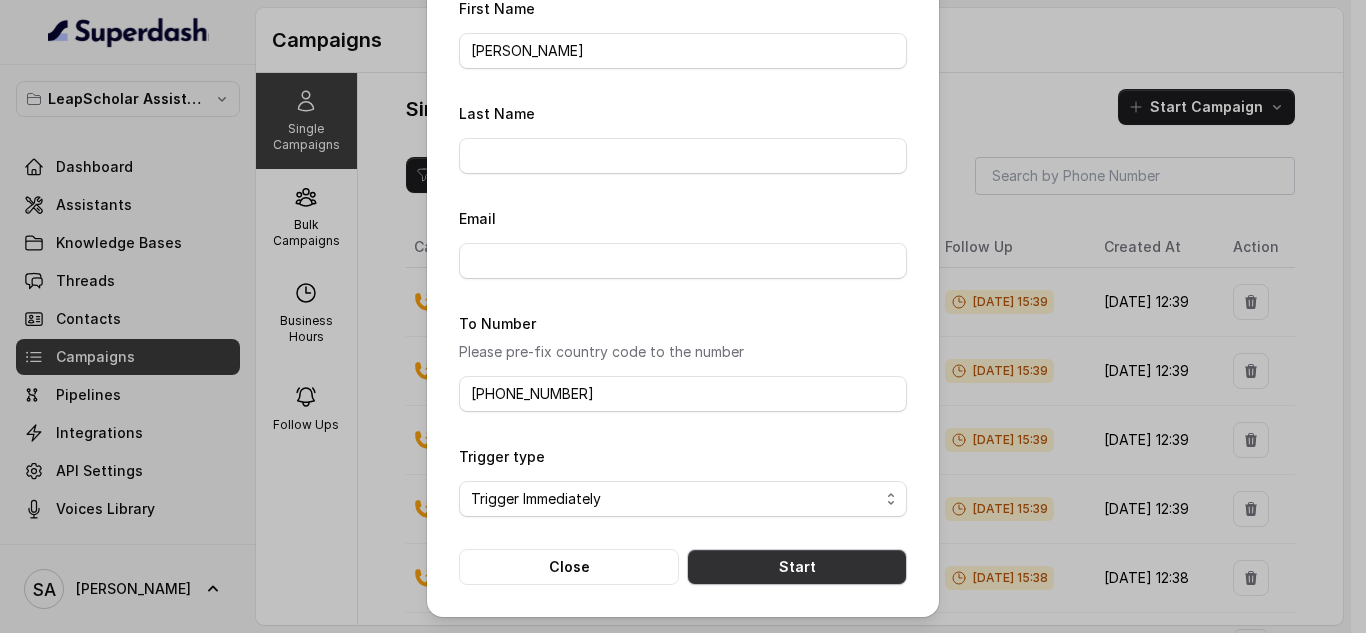 click on "Start" at bounding box center [797, 567] 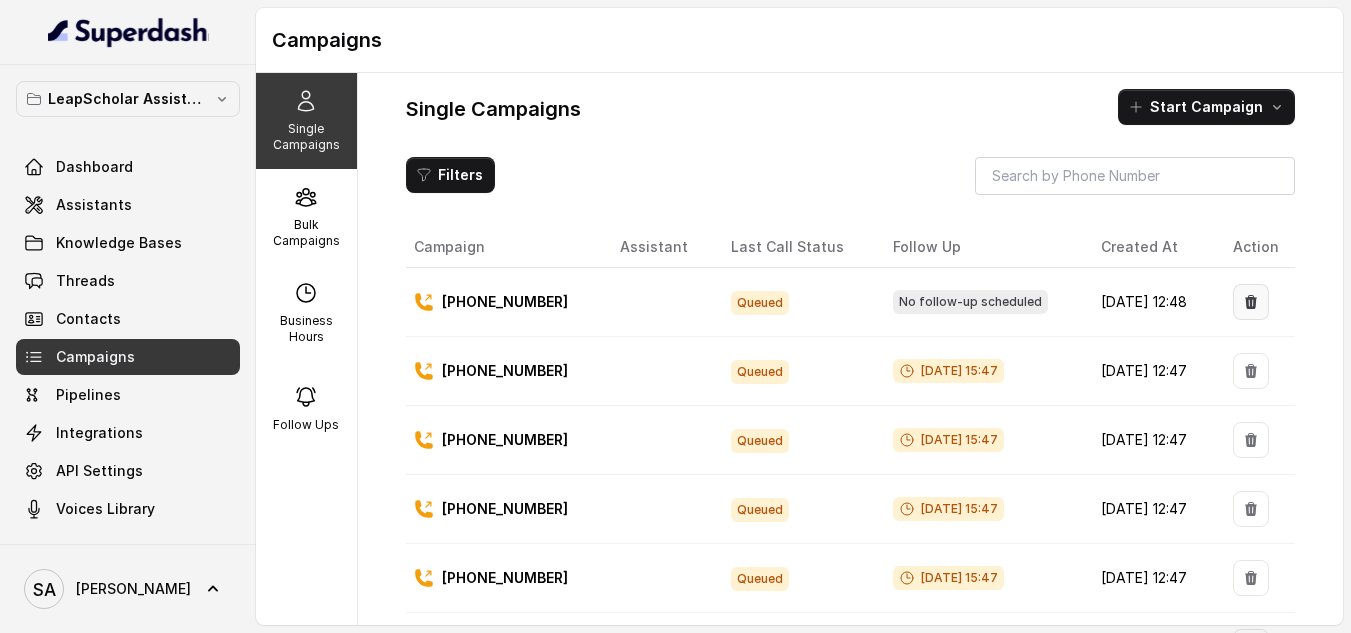 click at bounding box center (1251, 302) 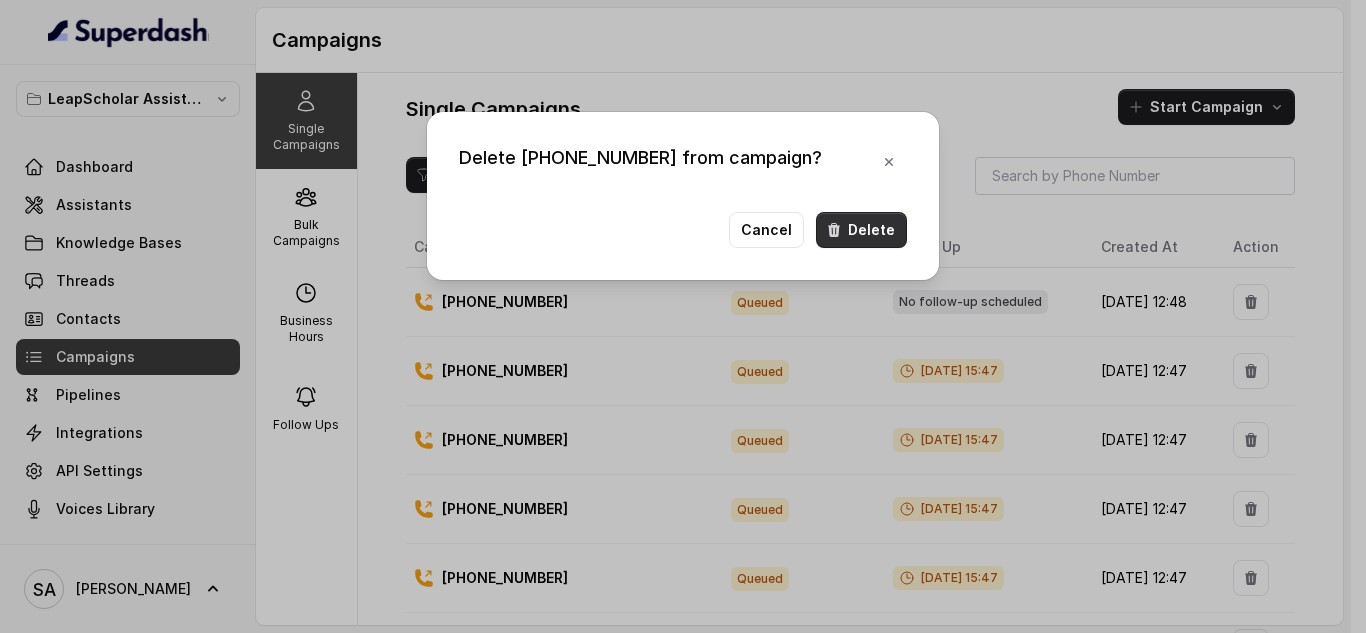 click on "Delete" at bounding box center [861, 230] 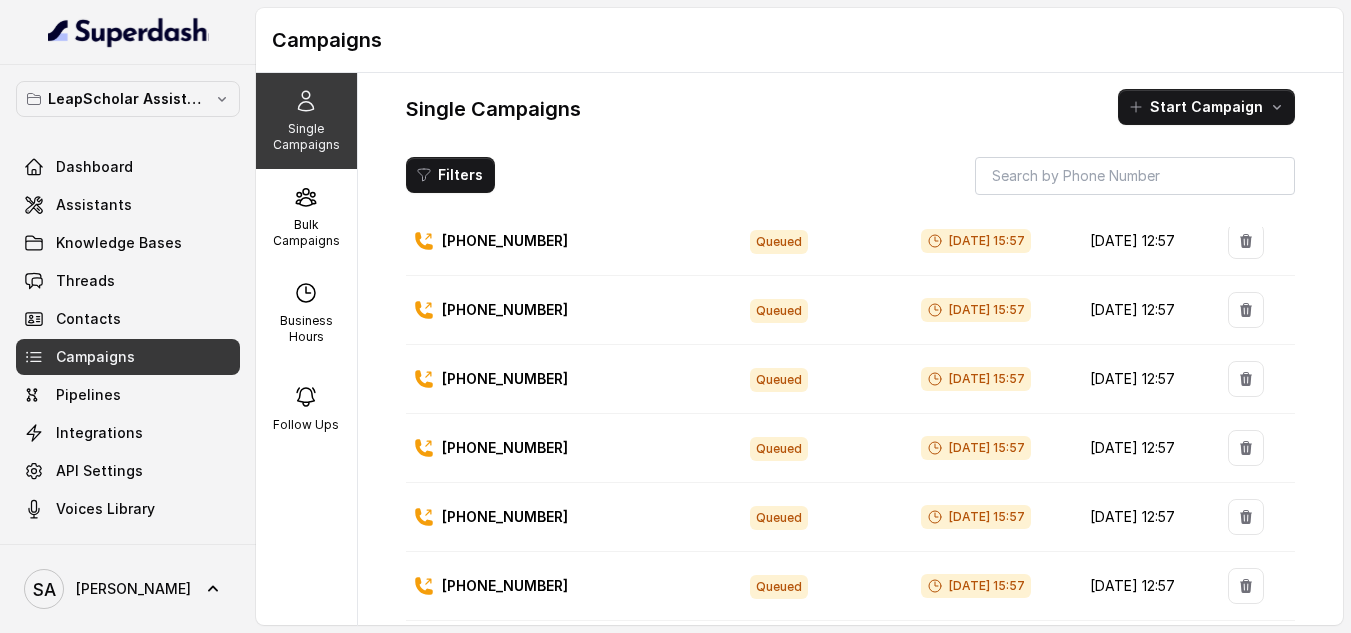 scroll, scrollTop: 0, scrollLeft: 0, axis: both 